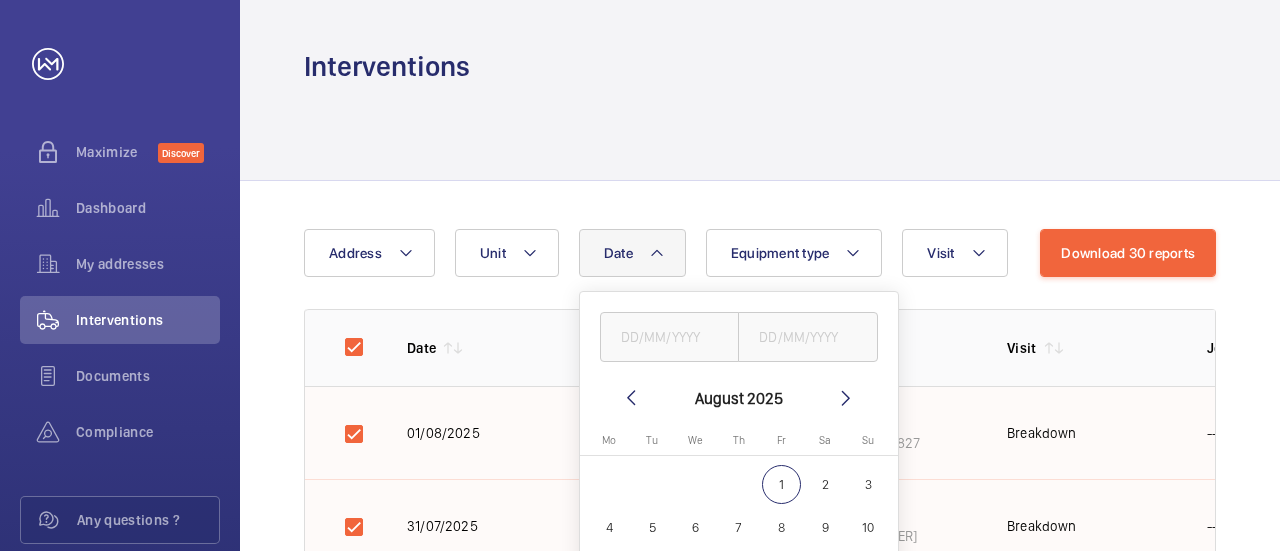 scroll, scrollTop: 0, scrollLeft: 0, axis: both 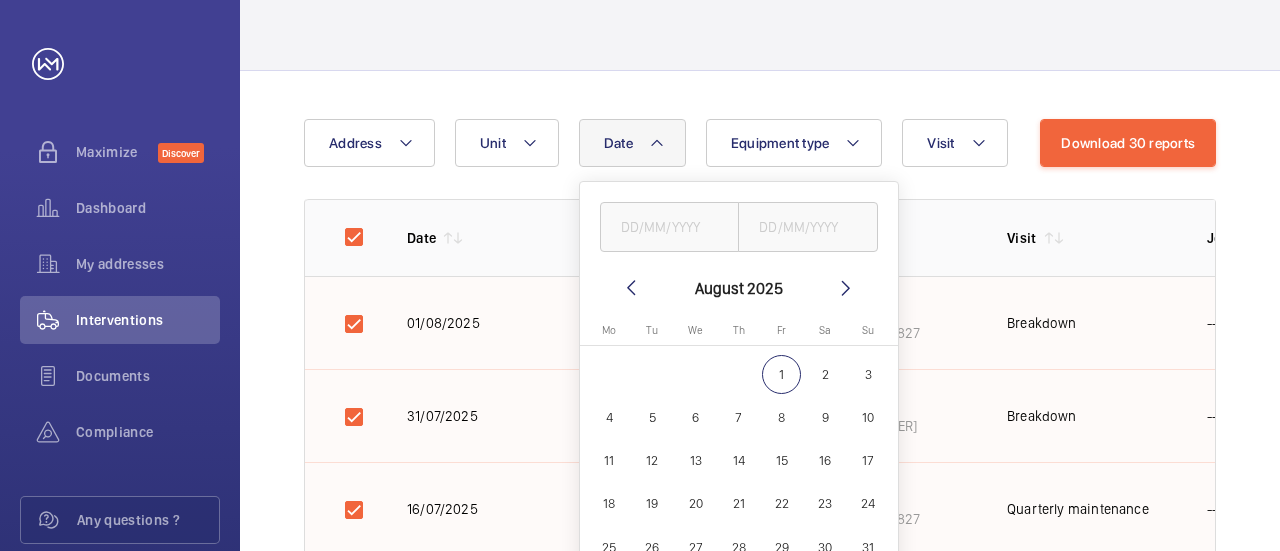 click 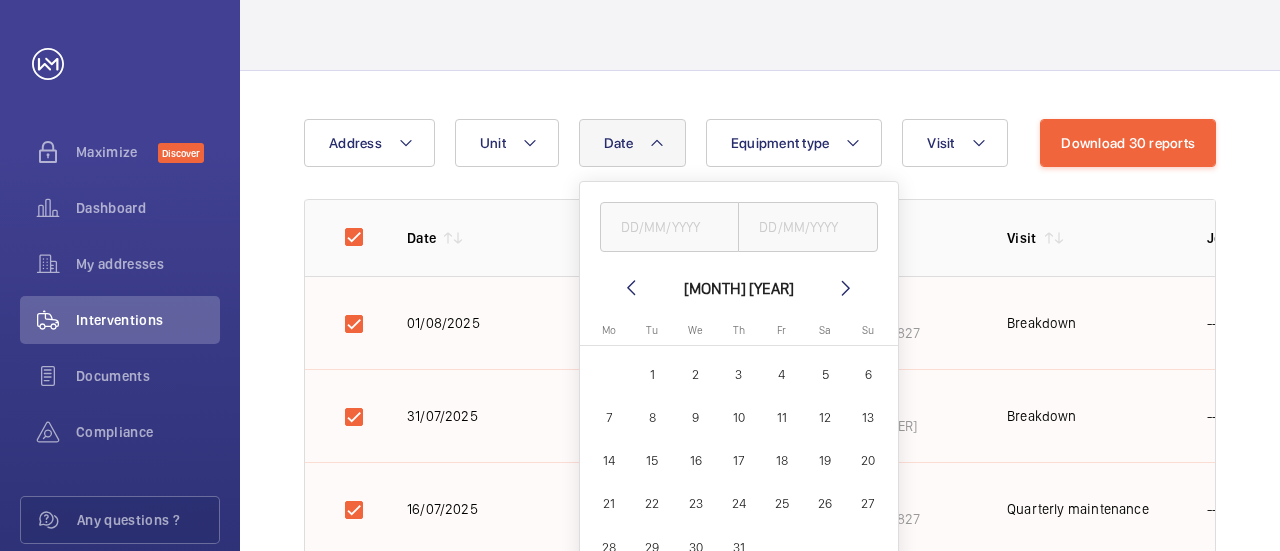 click 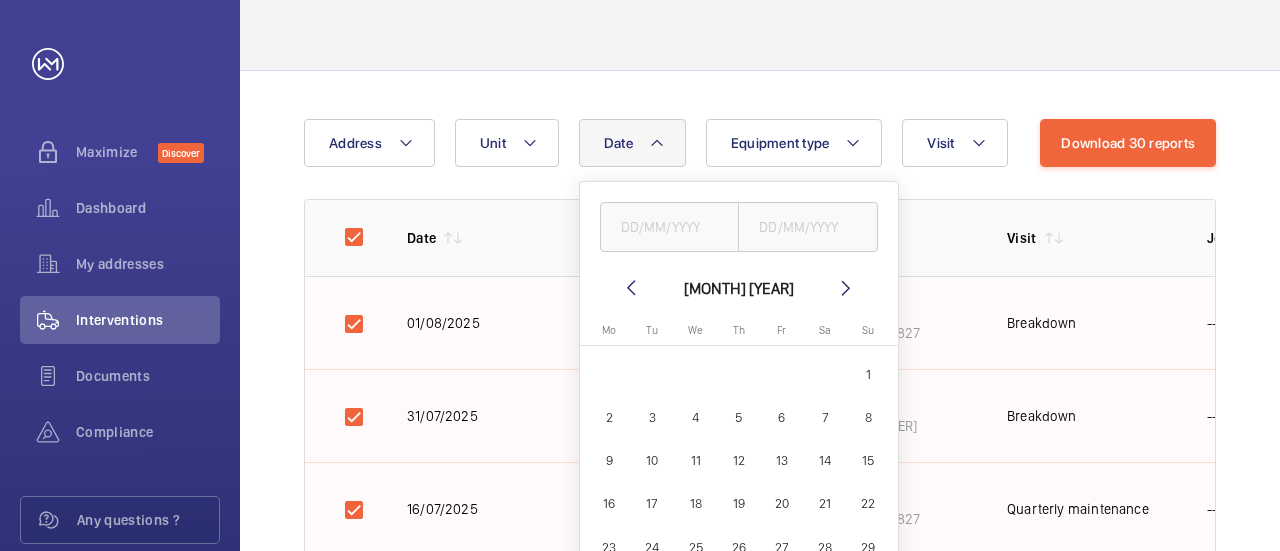 click 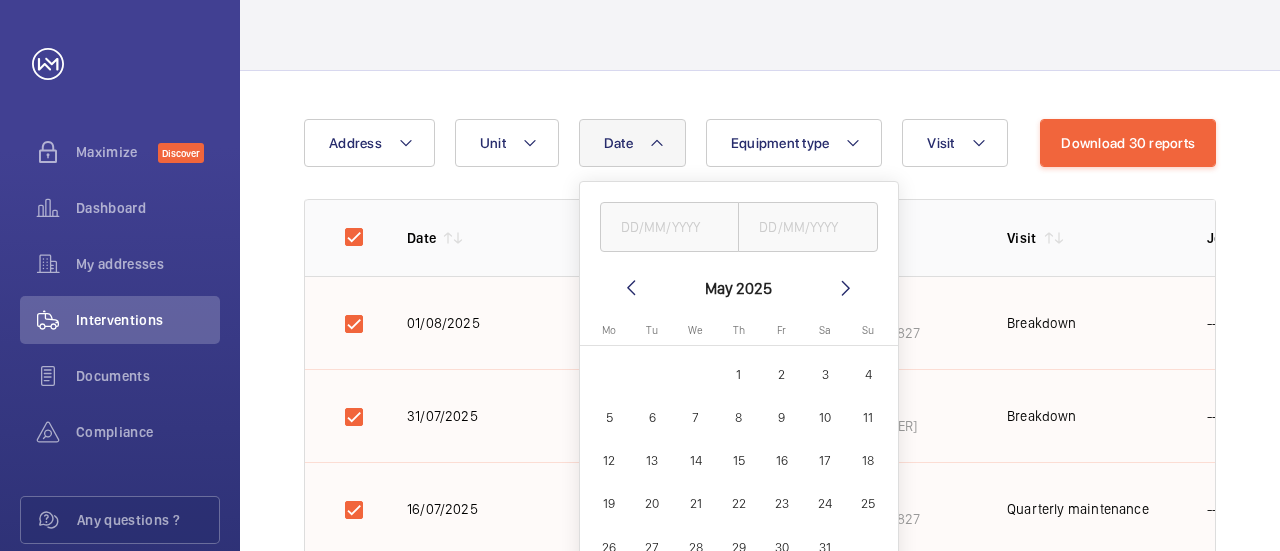 click 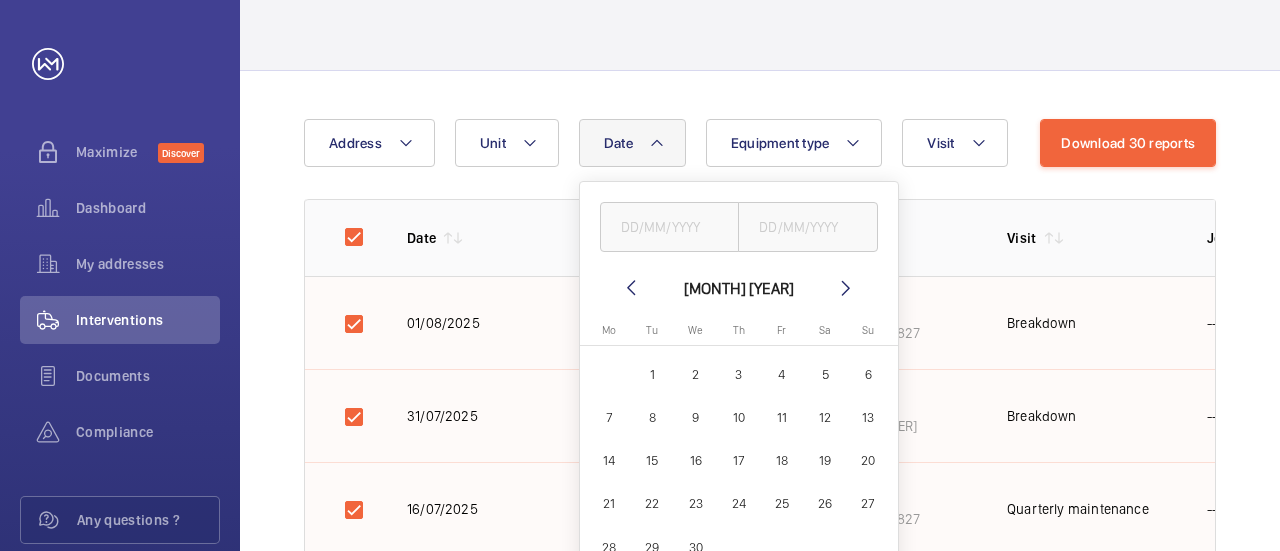 click 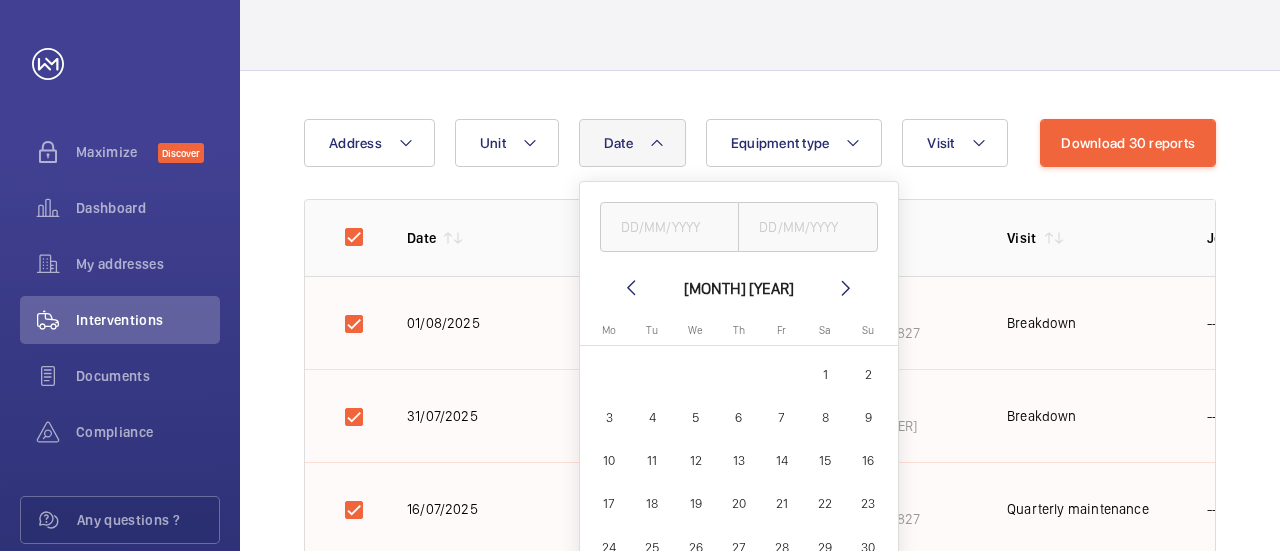 click on "1" 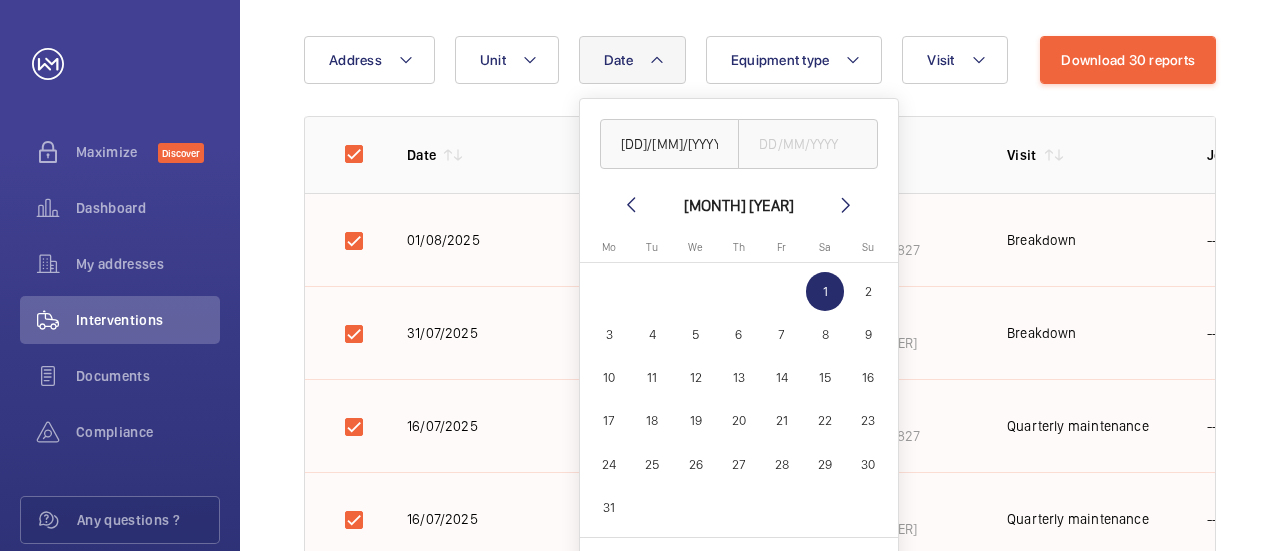 scroll, scrollTop: 210, scrollLeft: 0, axis: vertical 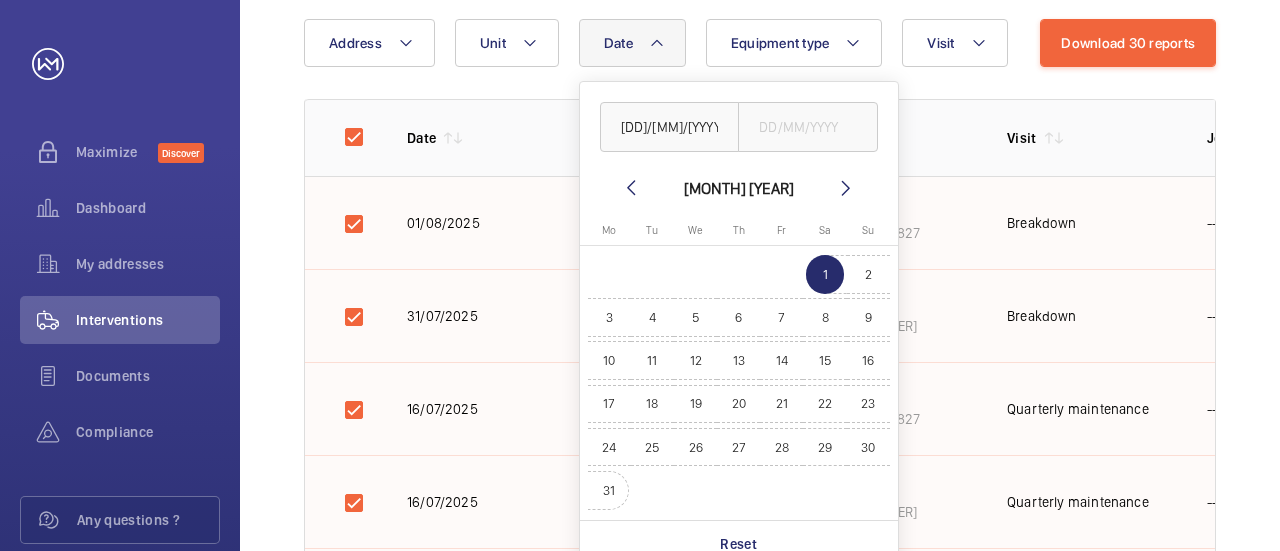 click on "31" 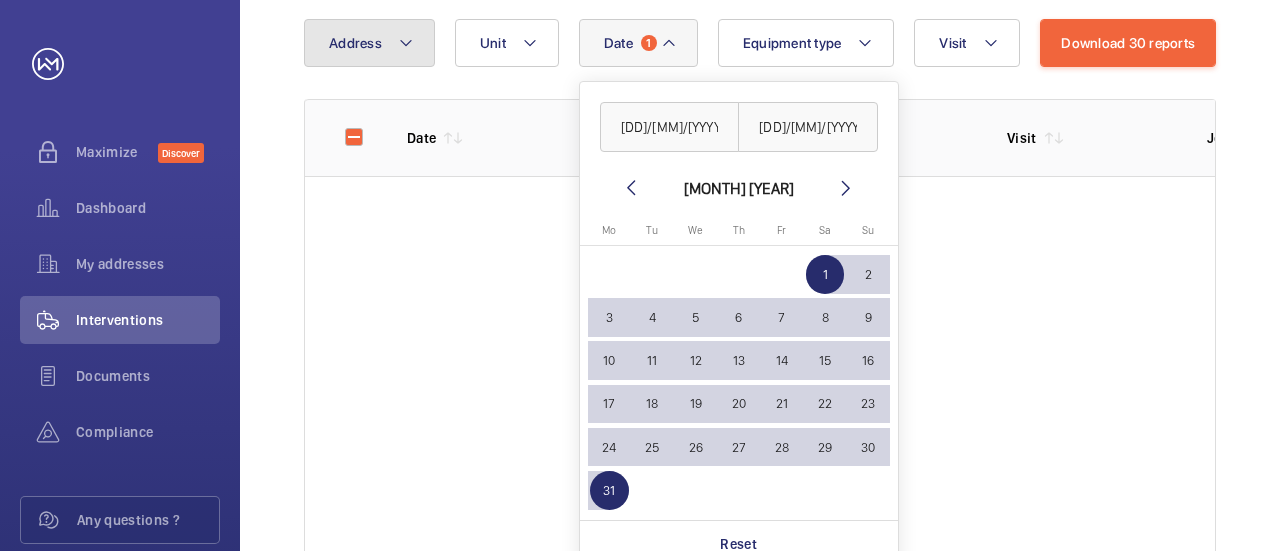 click on "Address" 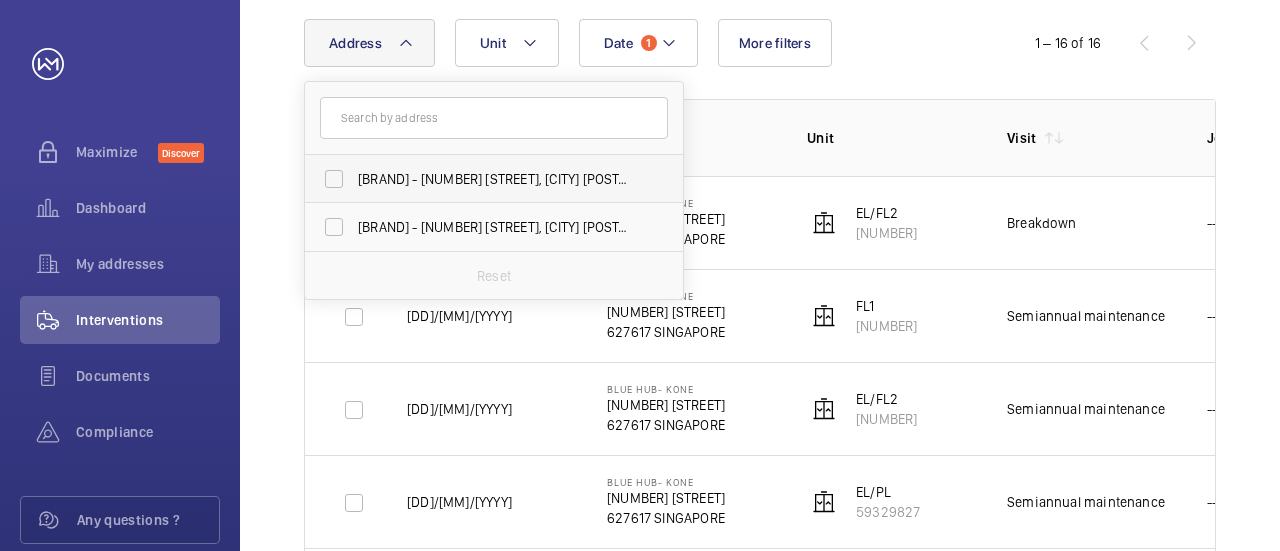 click on "[BRAND] - [NUMBER] [STREET], [CITY] [POSTAL_CODE]" at bounding box center (479, 179) 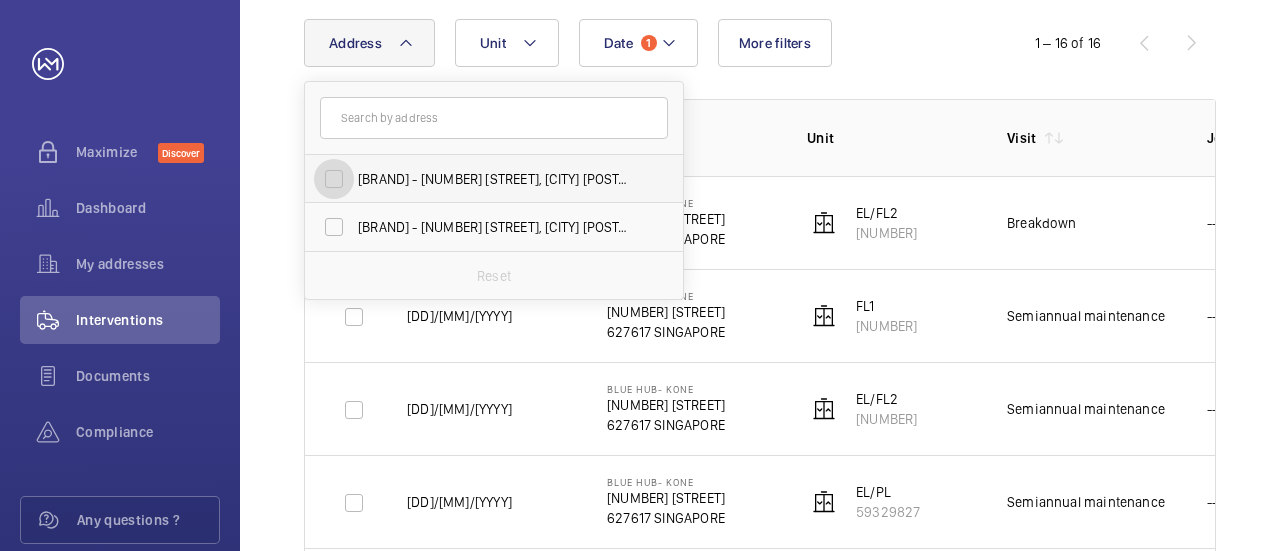 click on "[BRAND] - [NUMBER] [STREET], [CITY] [POSTAL_CODE]" at bounding box center [334, 179] 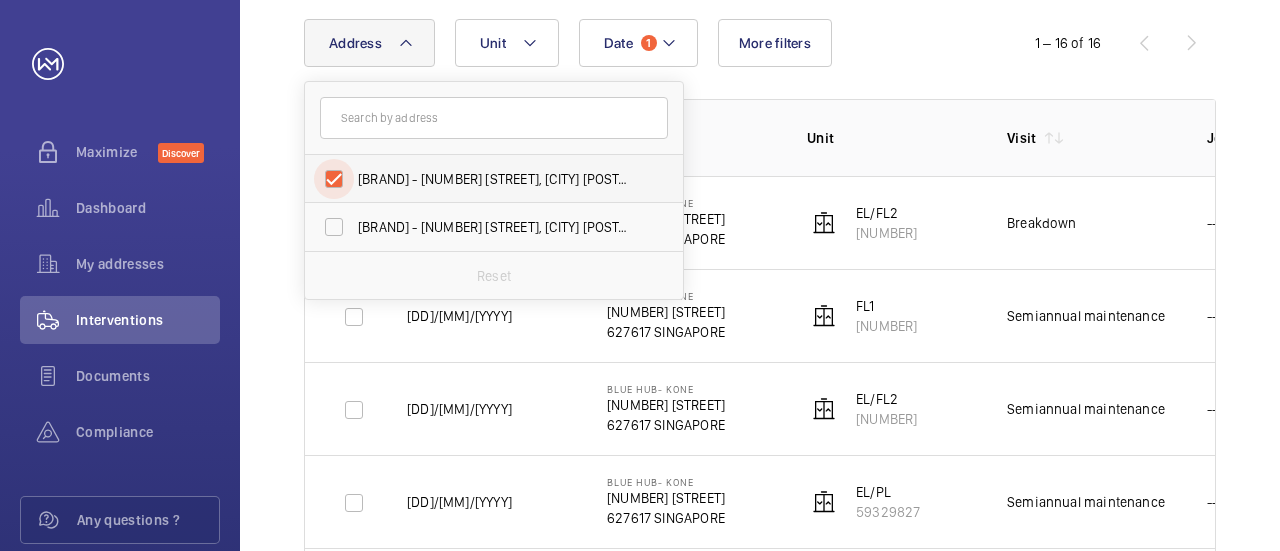 checkbox on "true" 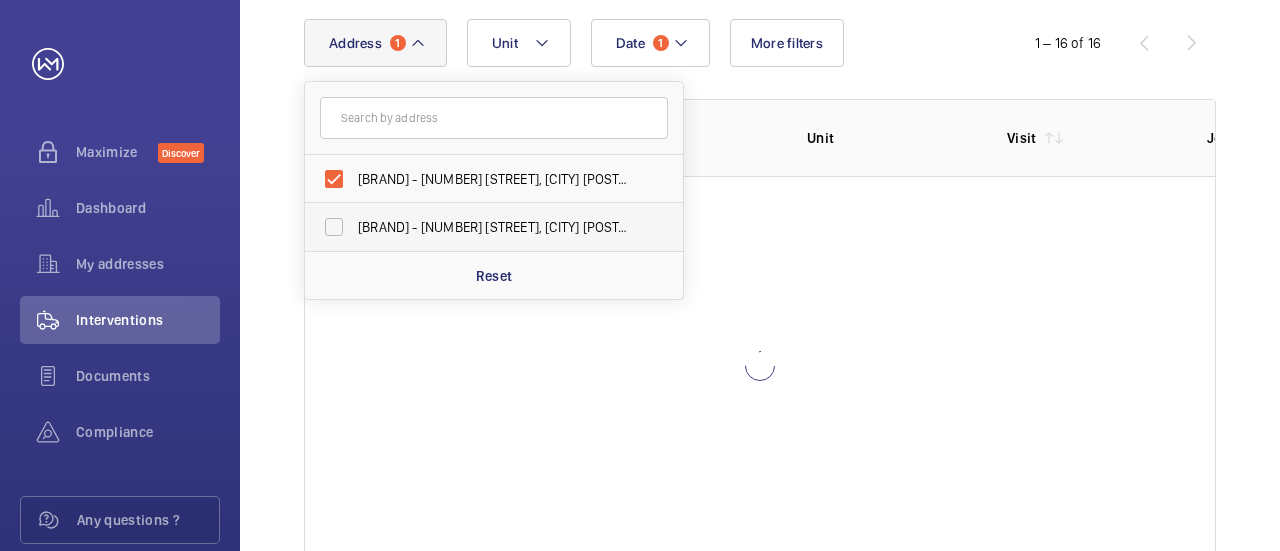 click on "[BRAND] - [NUMBER] [STREET], [CITY] [POSTAL_CODE]" at bounding box center [479, 227] 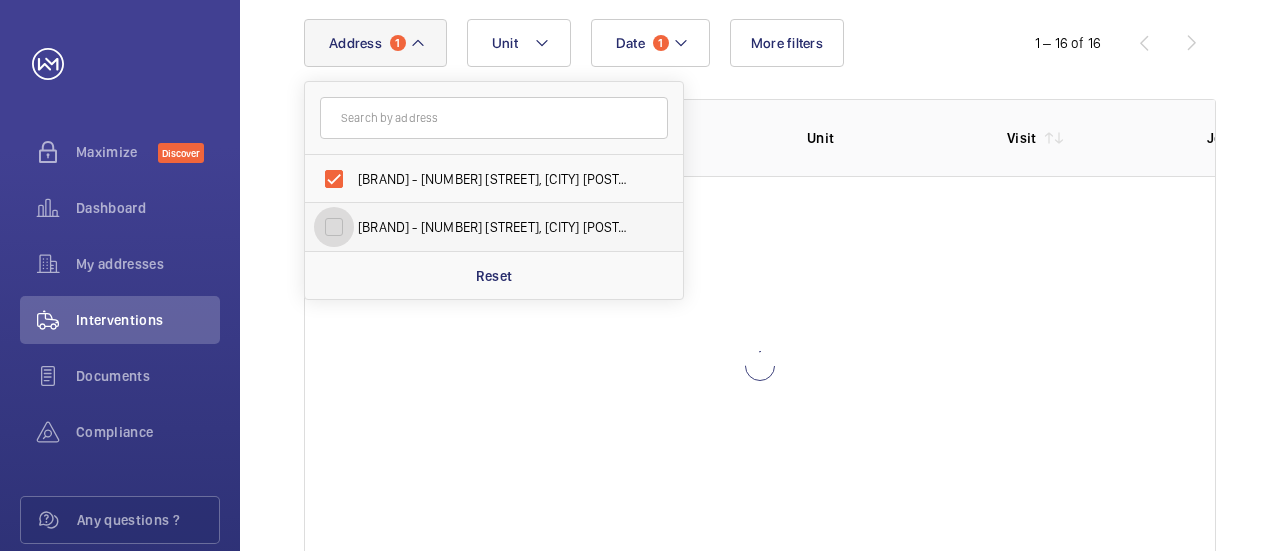 click on "[BRAND] - [NUMBER] [STREET], [CITY] [POSTAL_CODE]" at bounding box center (334, 227) 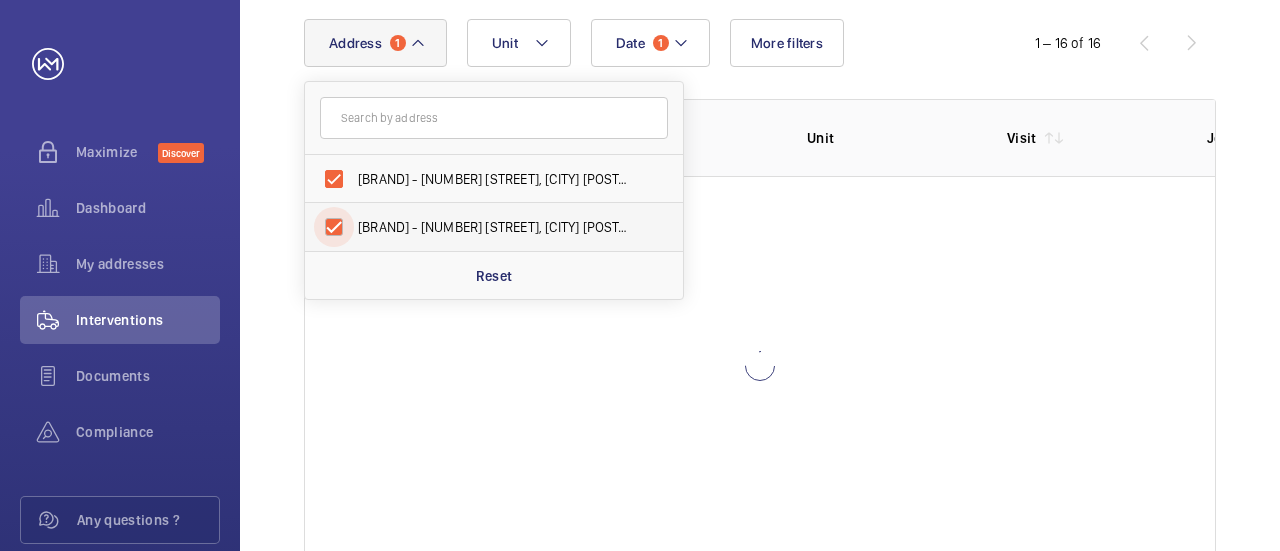 checkbox on "true" 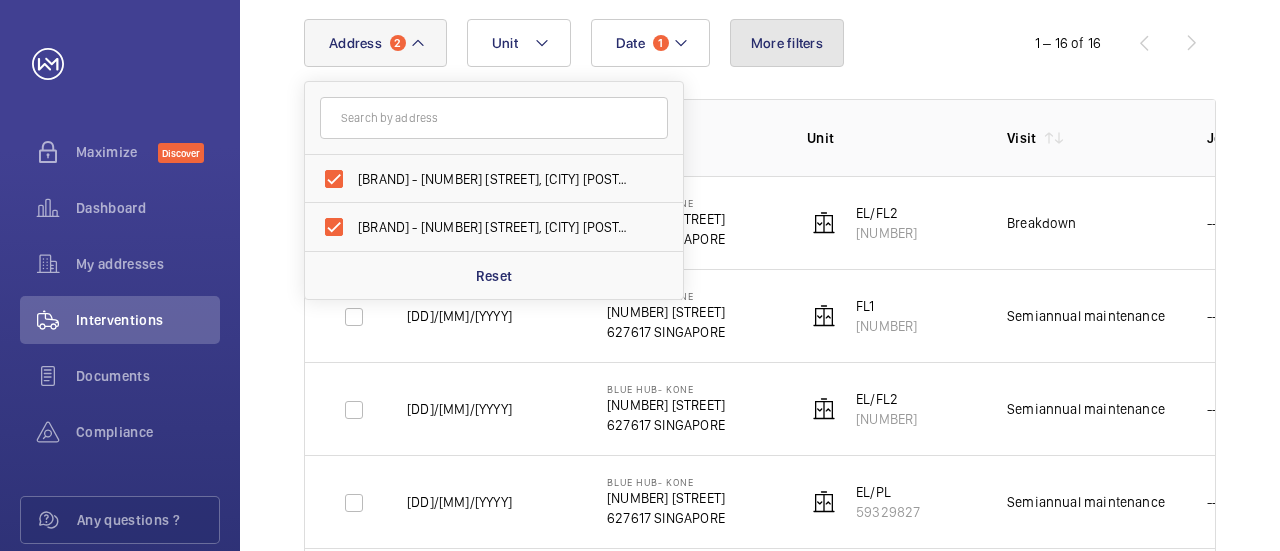 click on "More filters" 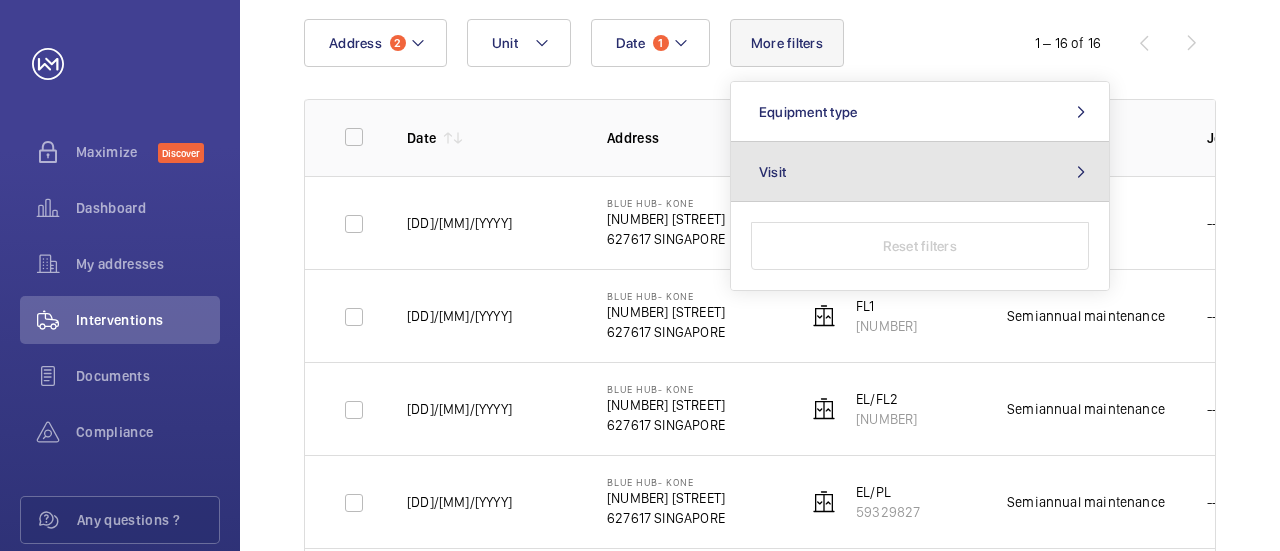 click on "Visit" 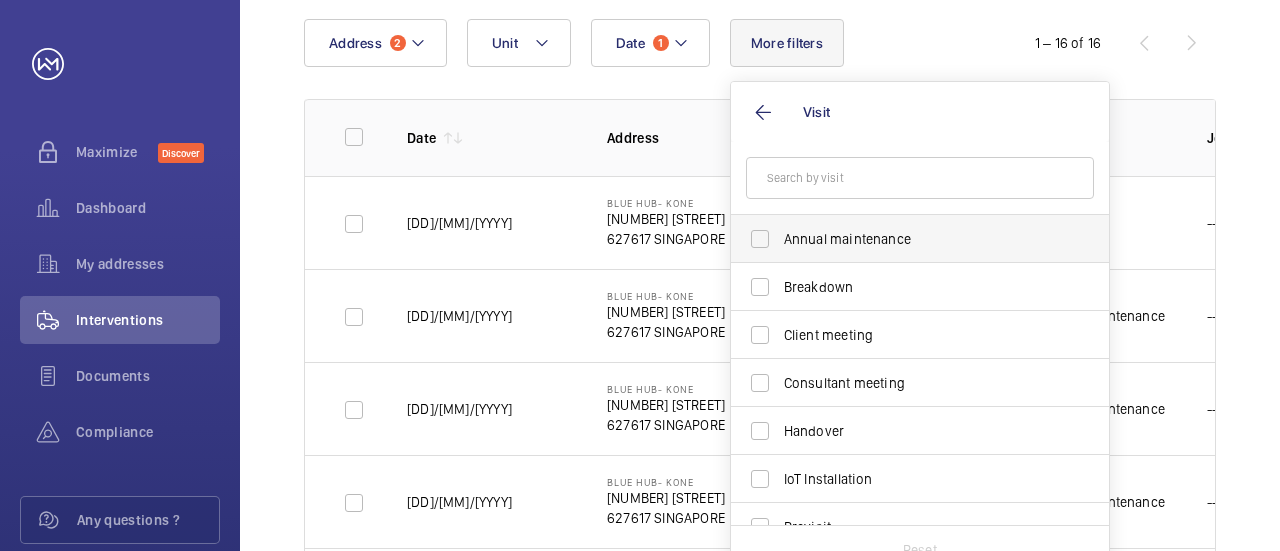 click on "Annual maintenance" at bounding box center [905, 239] 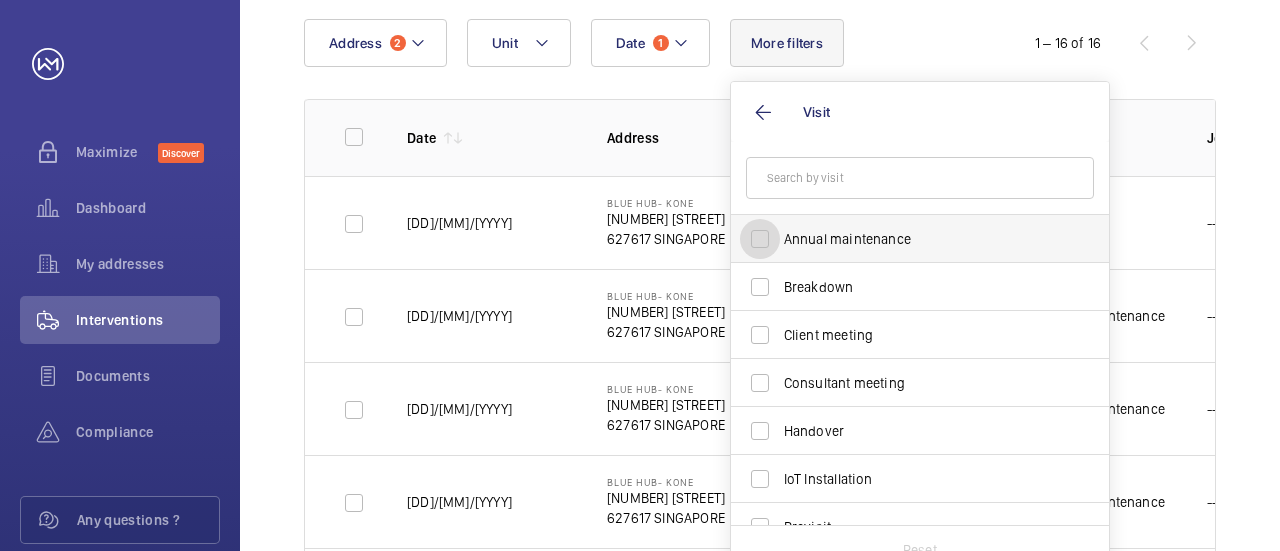 click on "Annual maintenance" at bounding box center [760, 239] 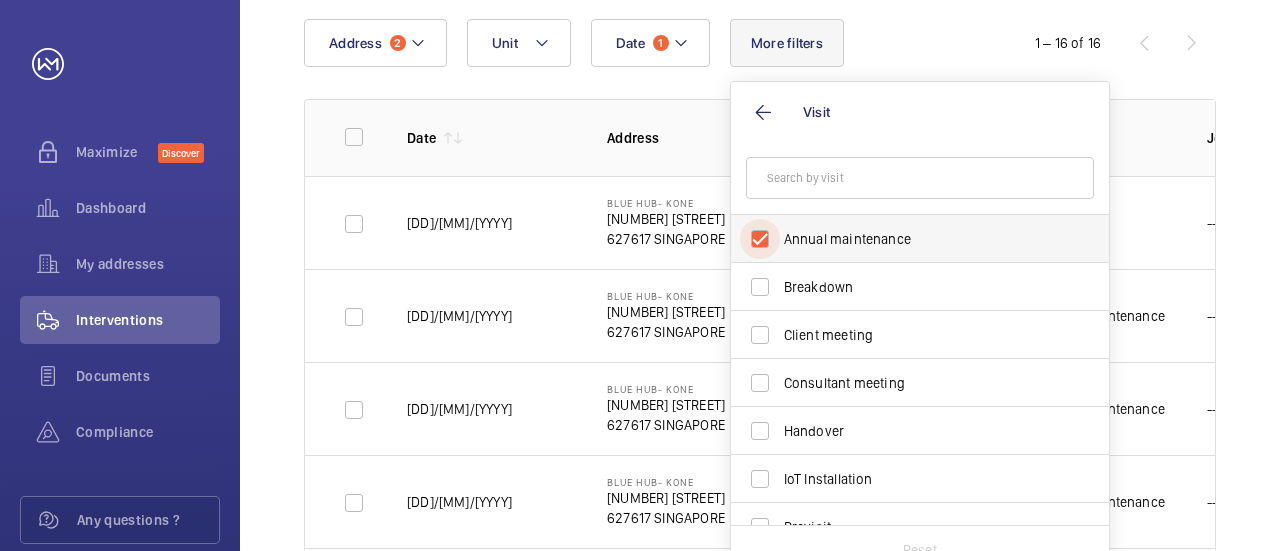 checkbox on "true" 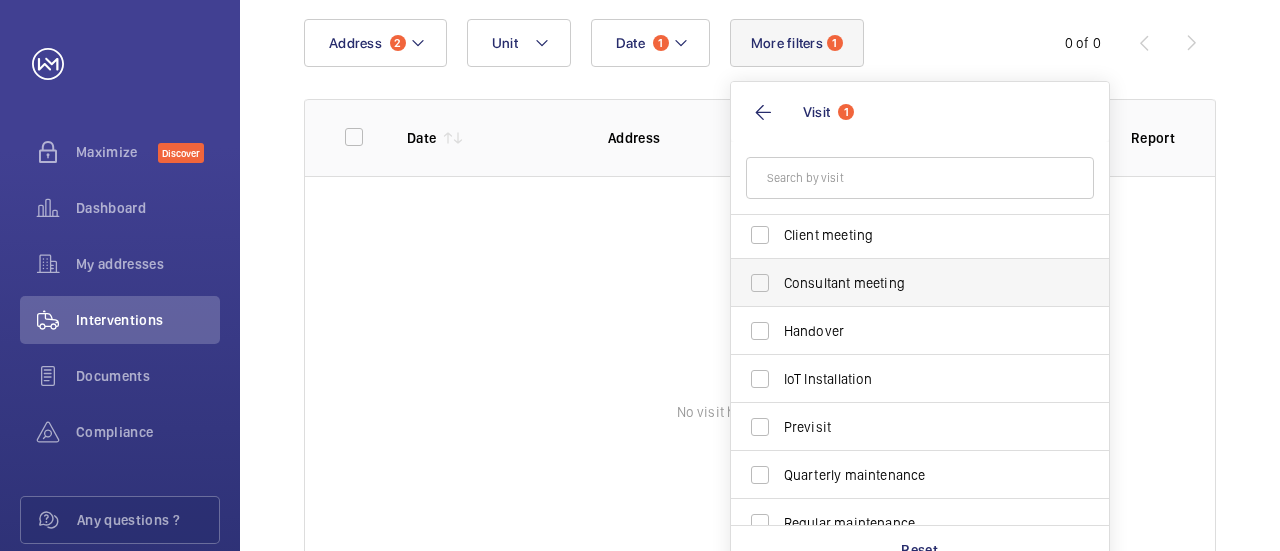 scroll, scrollTop: 200, scrollLeft: 0, axis: vertical 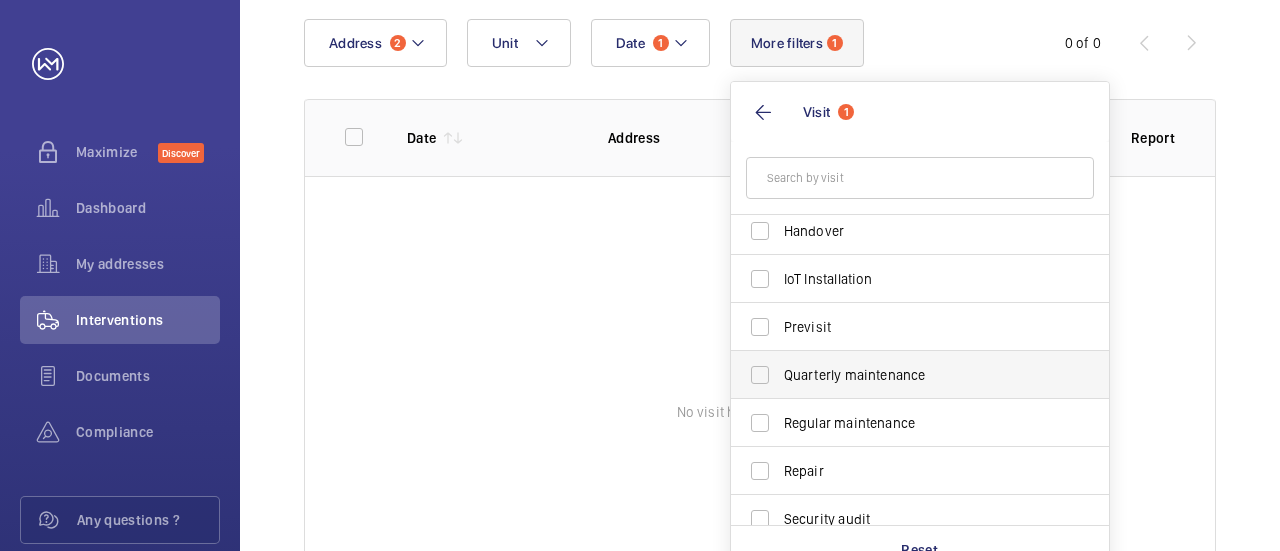 click on "Quarterly maintenance" at bounding box center [905, 375] 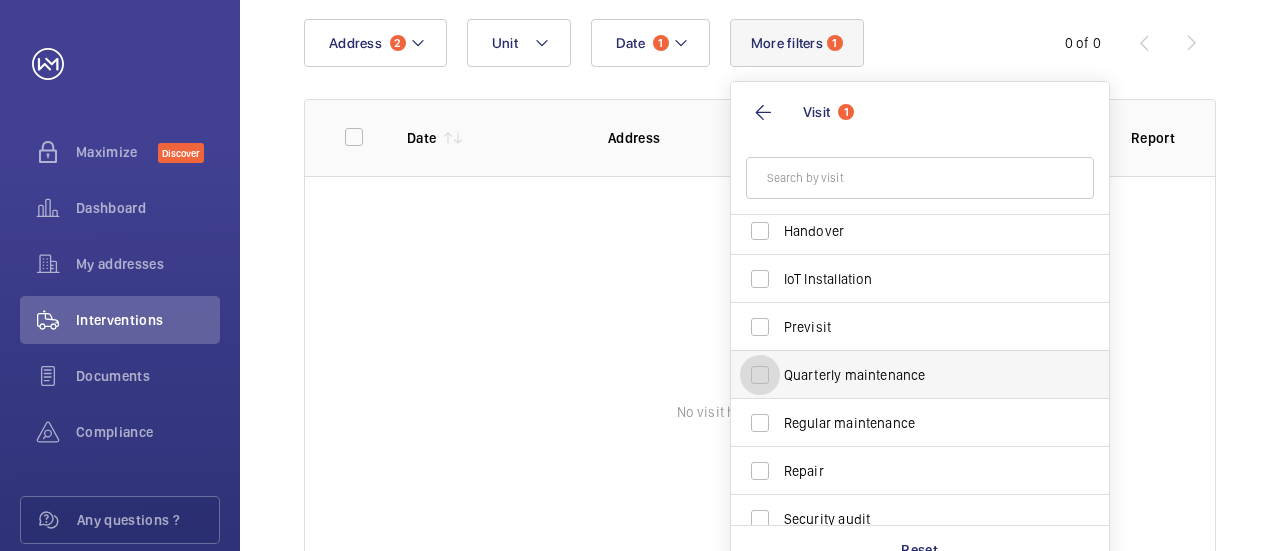 click on "Quarterly maintenance" at bounding box center [760, 375] 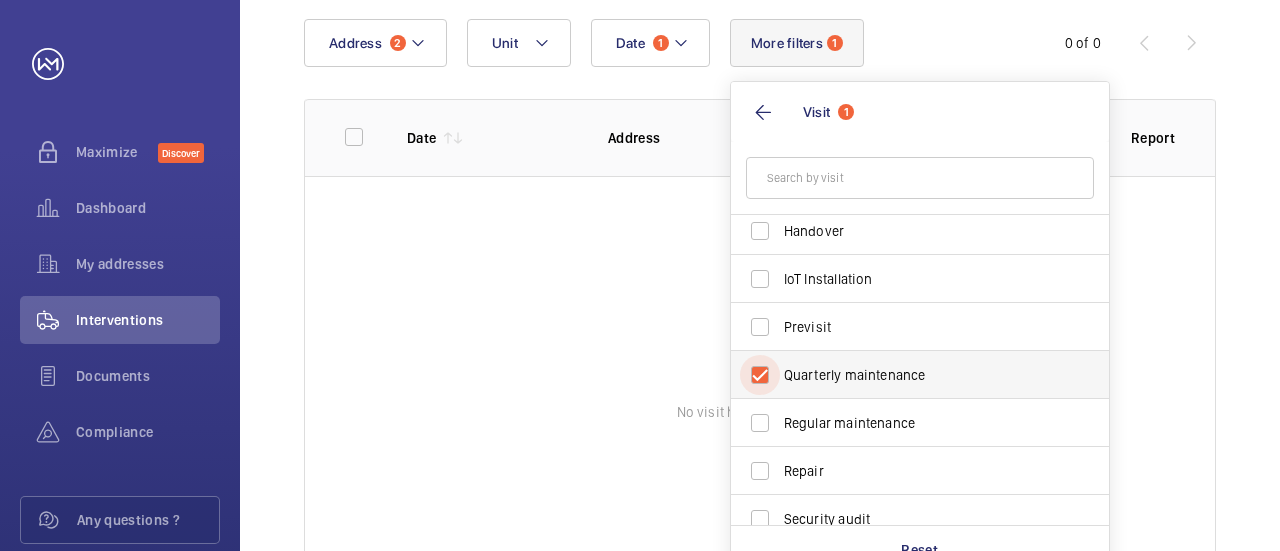 checkbox on "true" 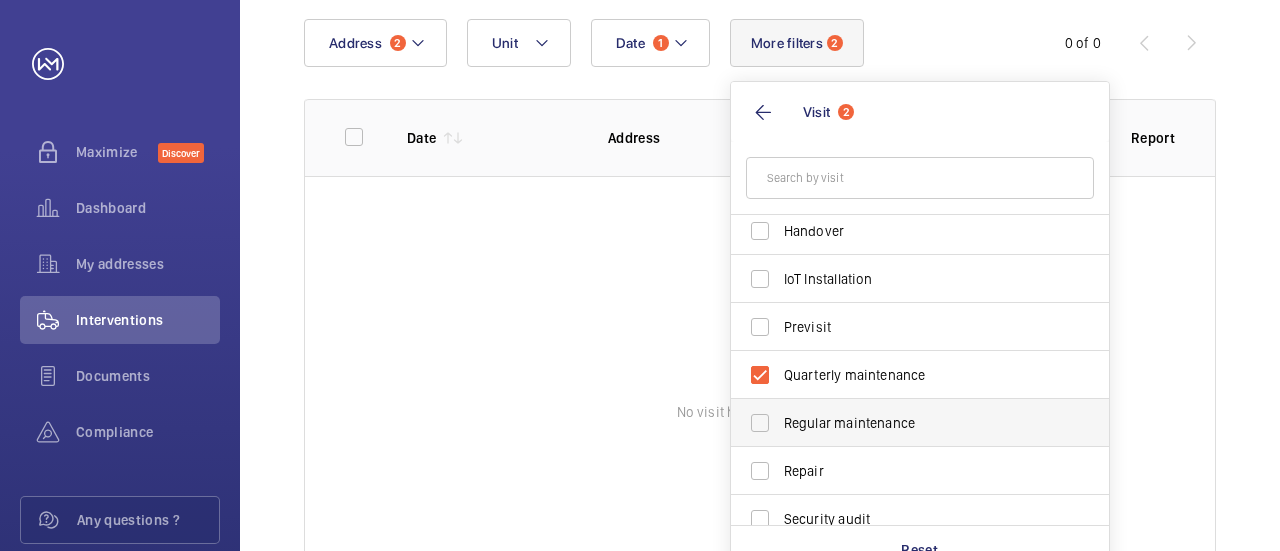 click on "Regular maintenance" at bounding box center [905, 423] 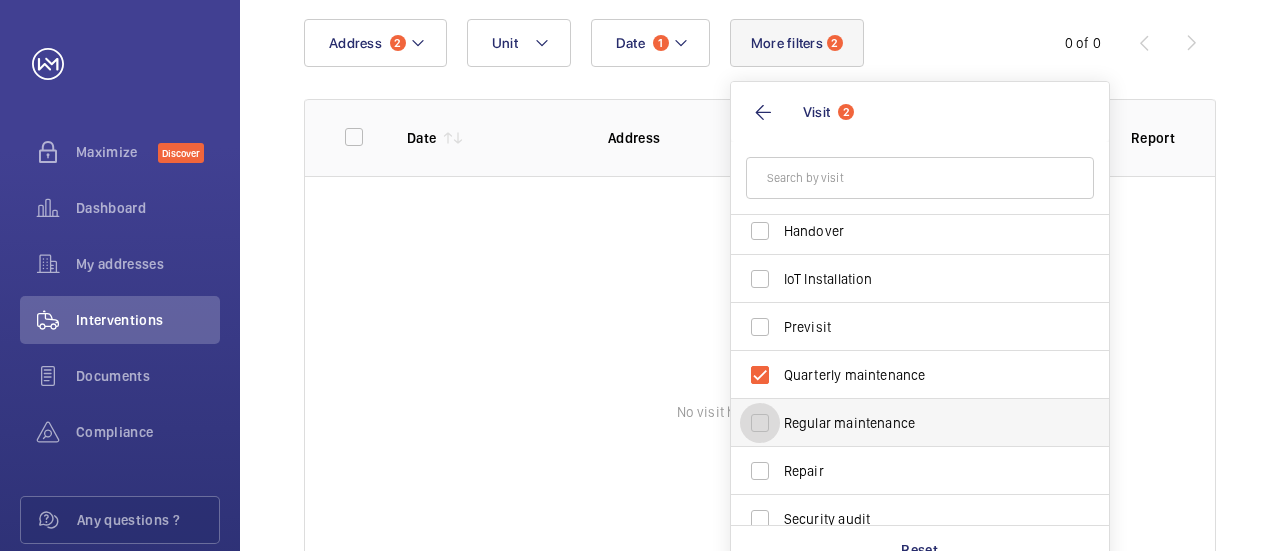 click on "Regular maintenance" at bounding box center [760, 423] 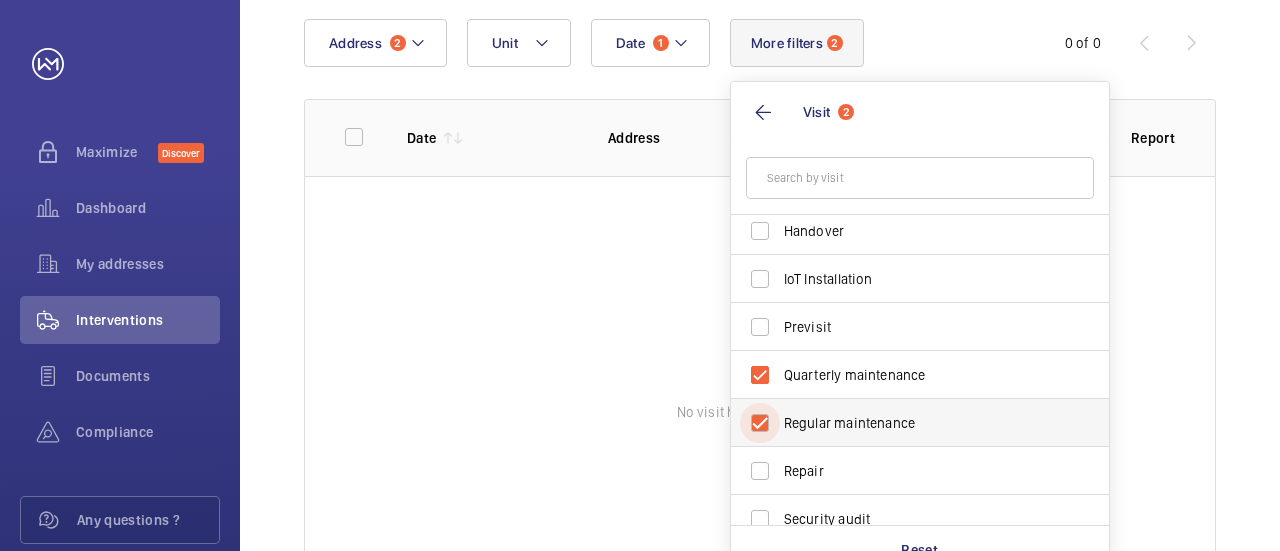 checkbox on "true" 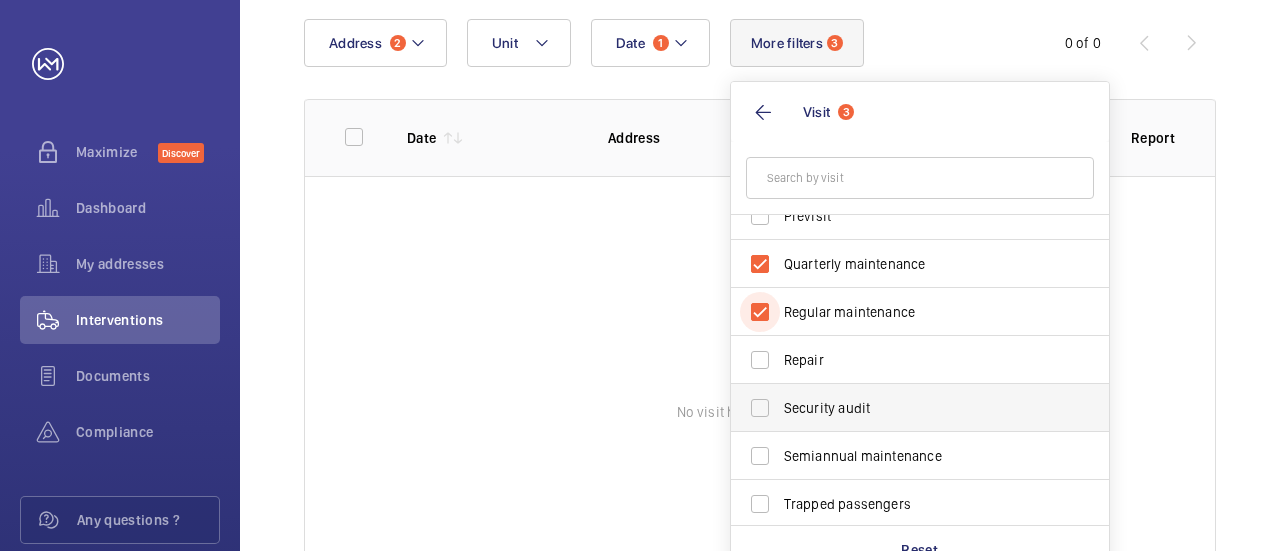 scroll, scrollTop: 314, scrollLeft: 0, axis: vertical 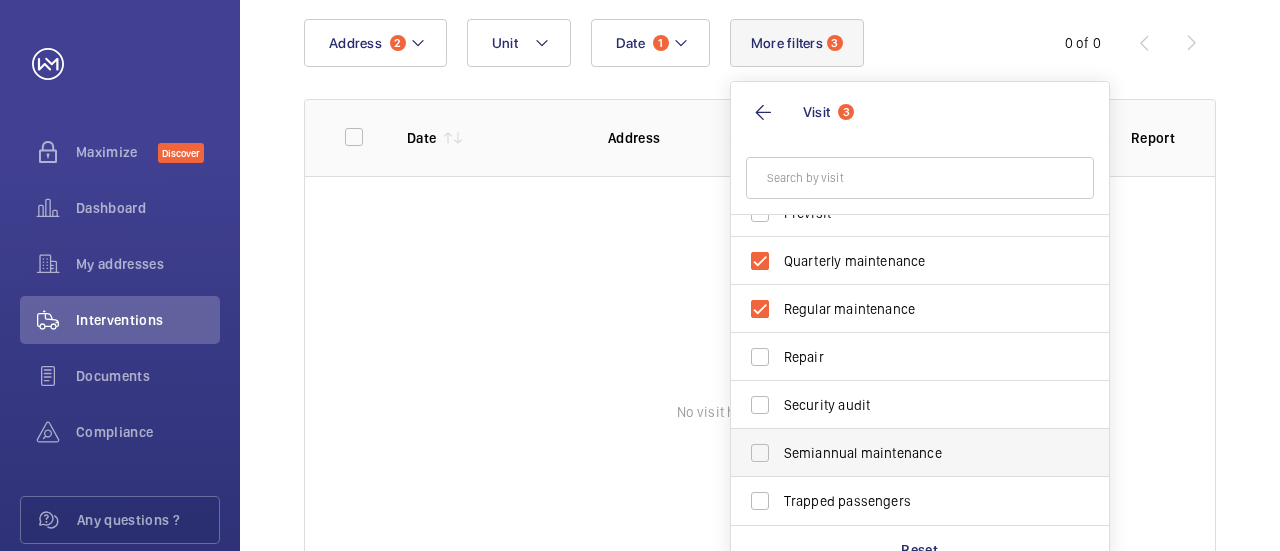 click on "Semiannual maintenance" at bounding box center [905, 453] 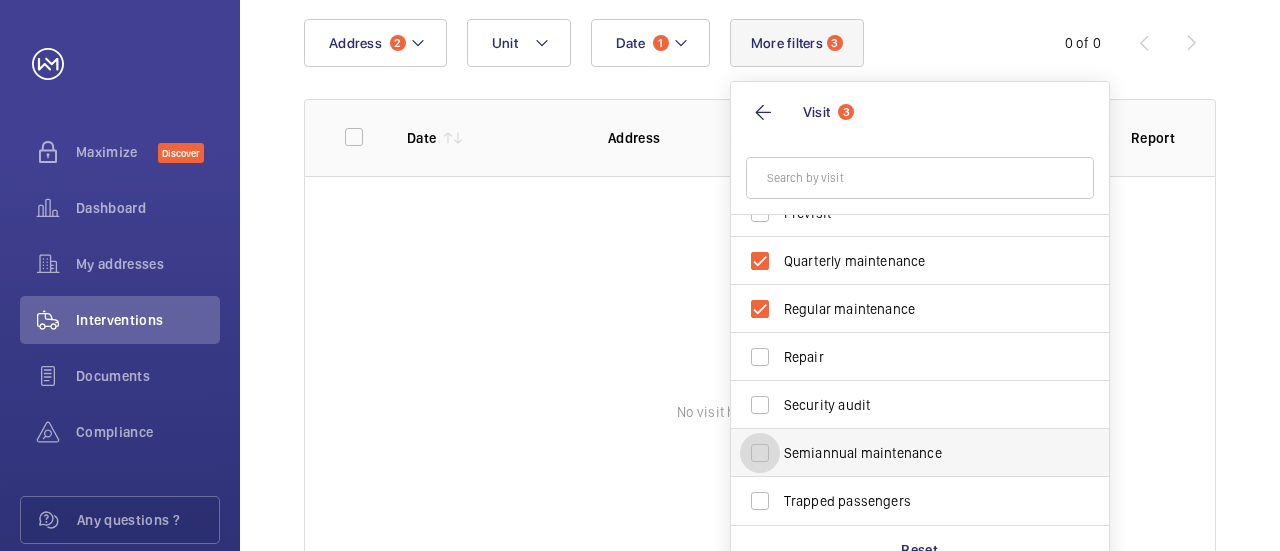 click on "Semiannual maintenance" at bounding box center (760, 453) 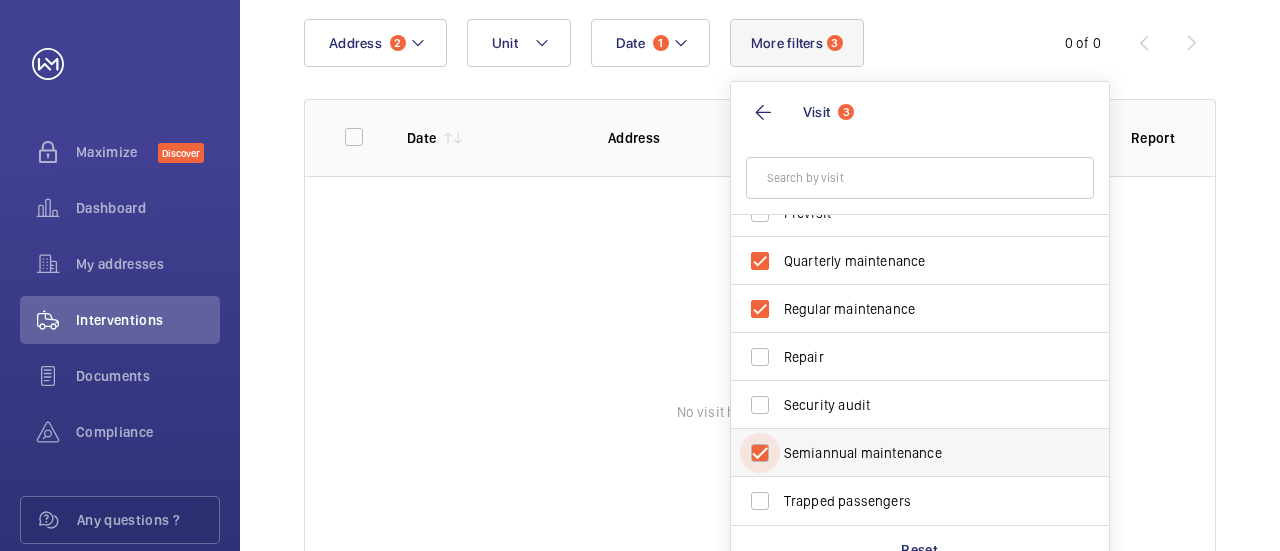 checkbox on "true" 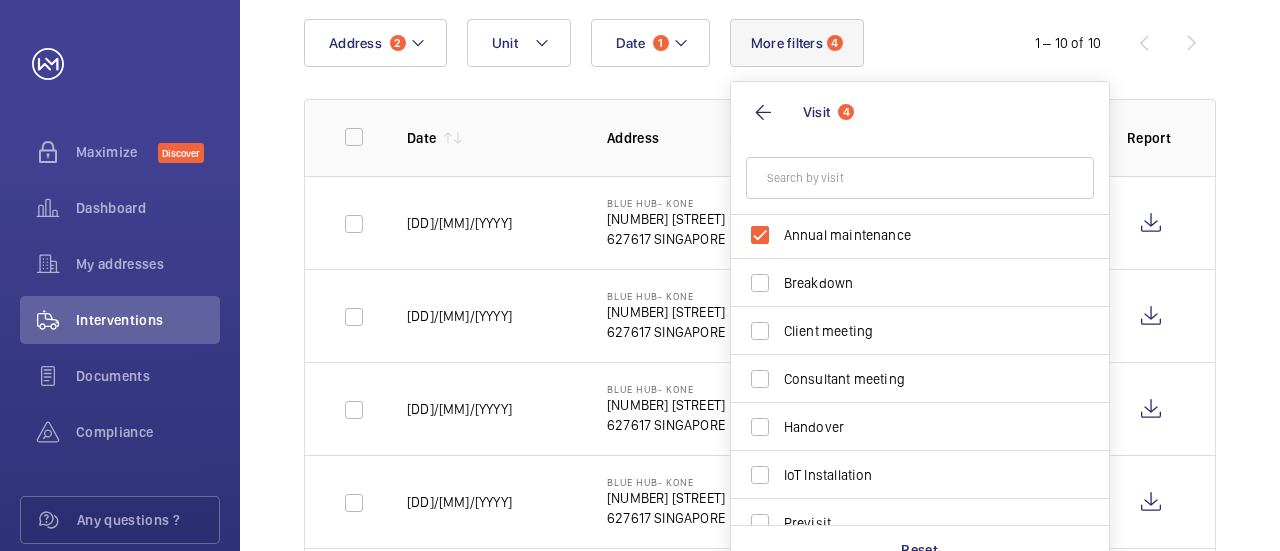 scroll, scrollTop: 0, scrollLeft: 0, axis: both 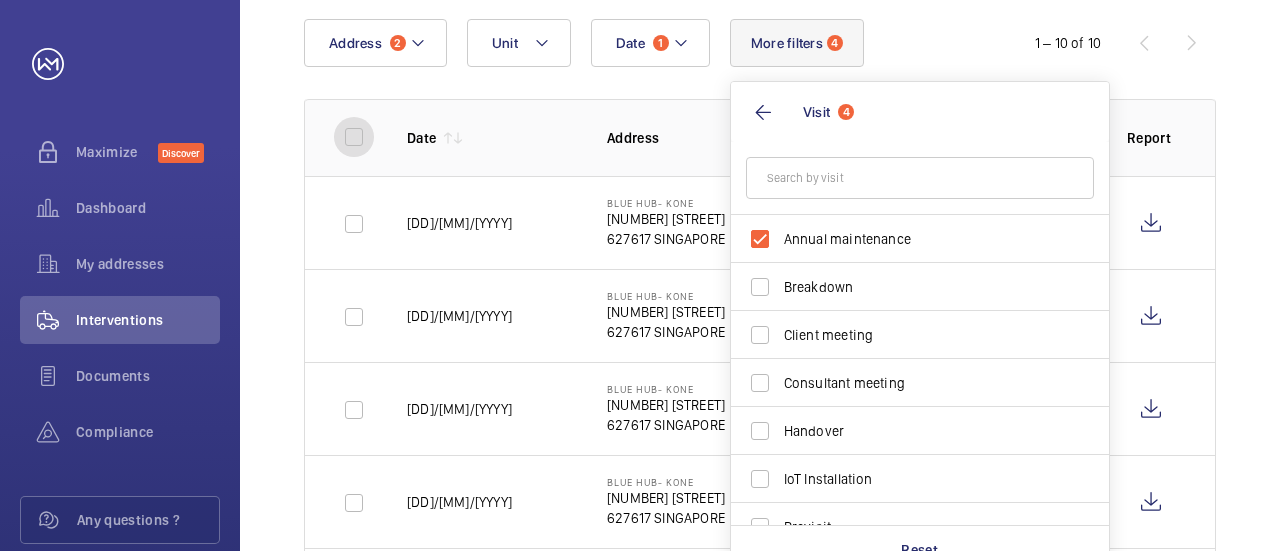 click at bounding box center (354, 137) 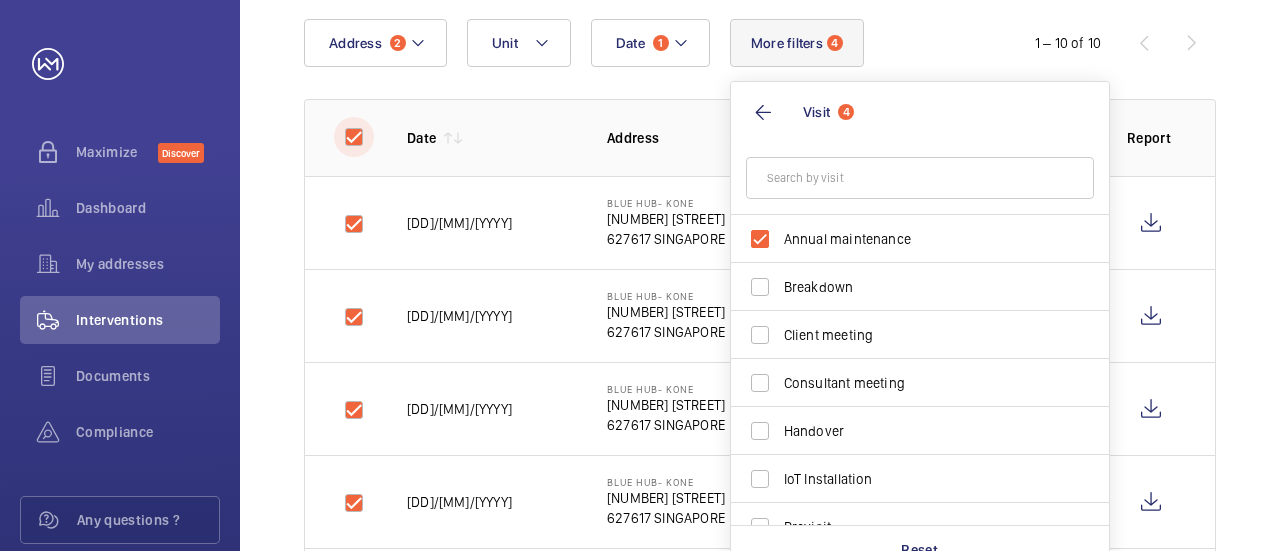 checkbox on "true" 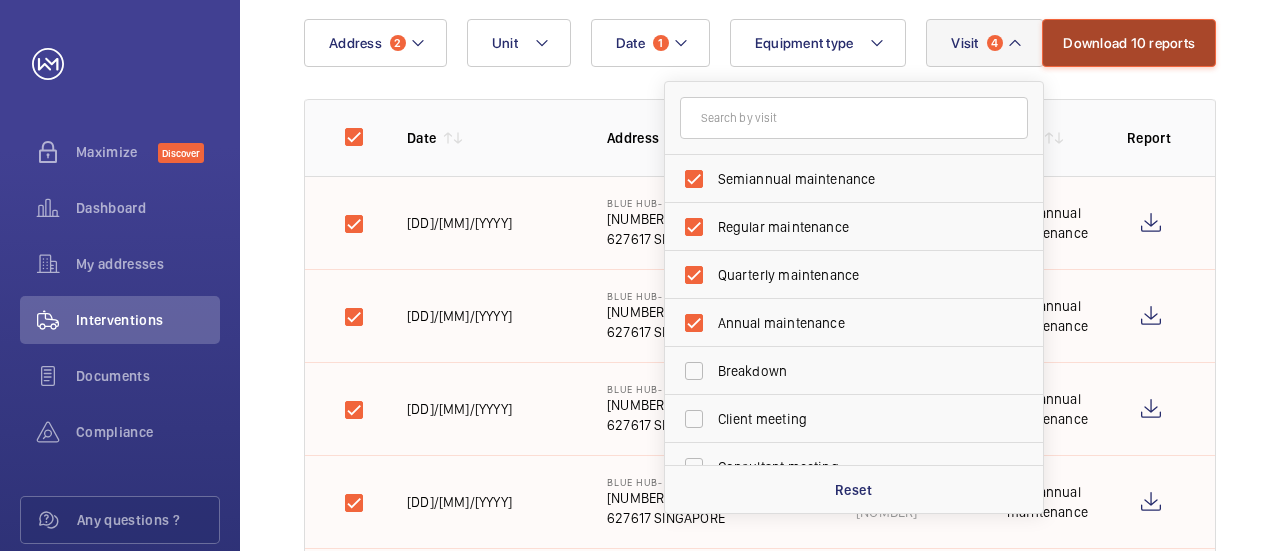 click on "Download 10 reports" 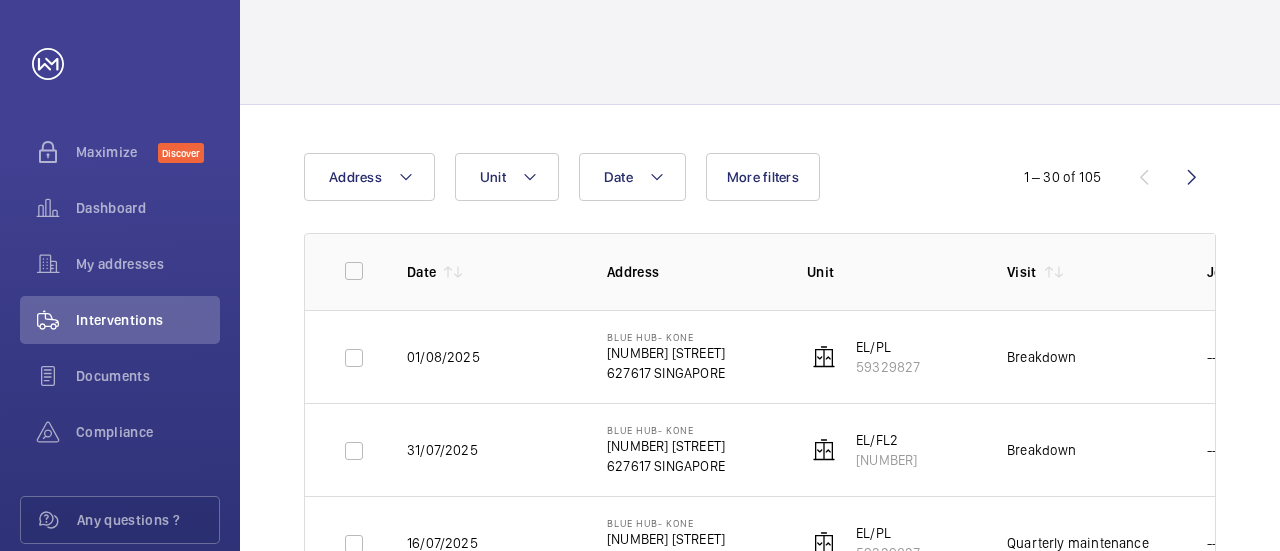 scroll, scrollTop: 0, scrollLeft: 0, axis: both 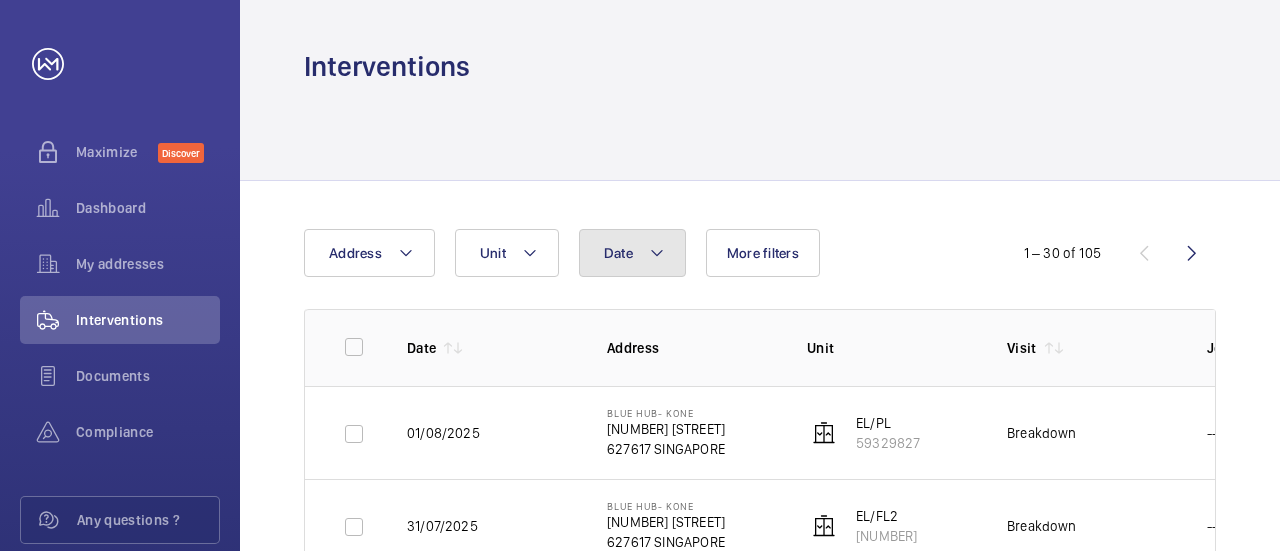 click 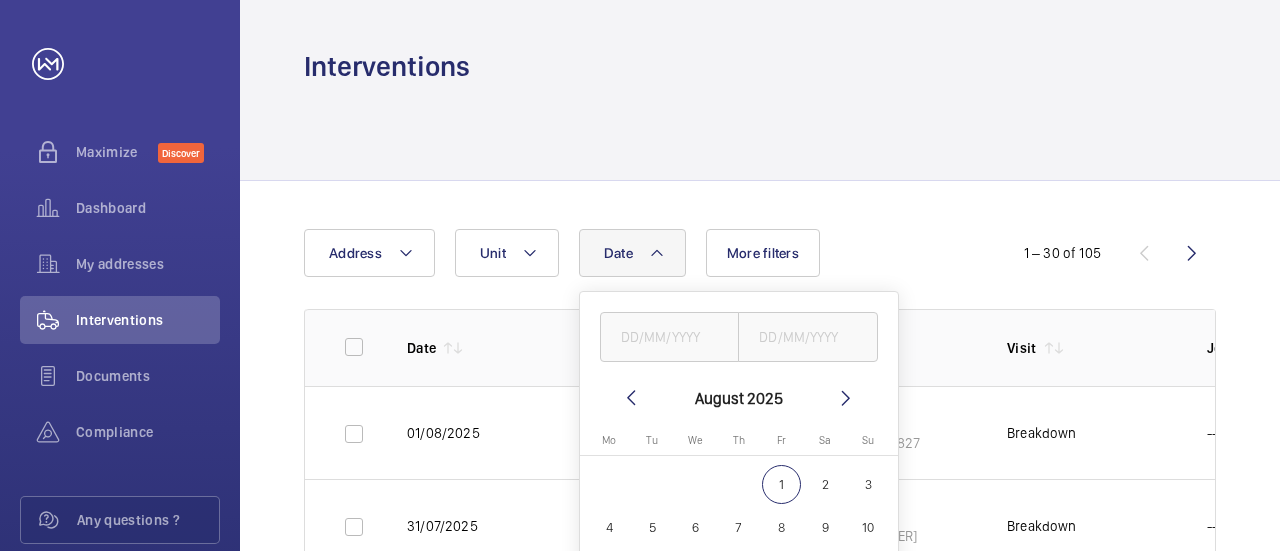 scroll, scrollTop: 300, scrollLeft: 0, axis: vertical 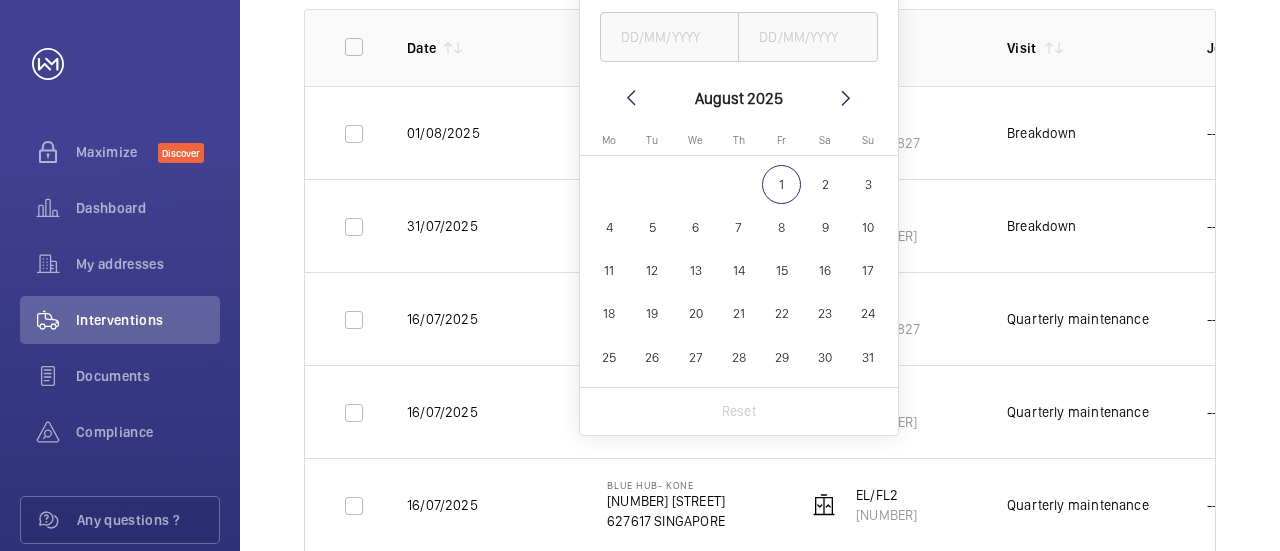 click 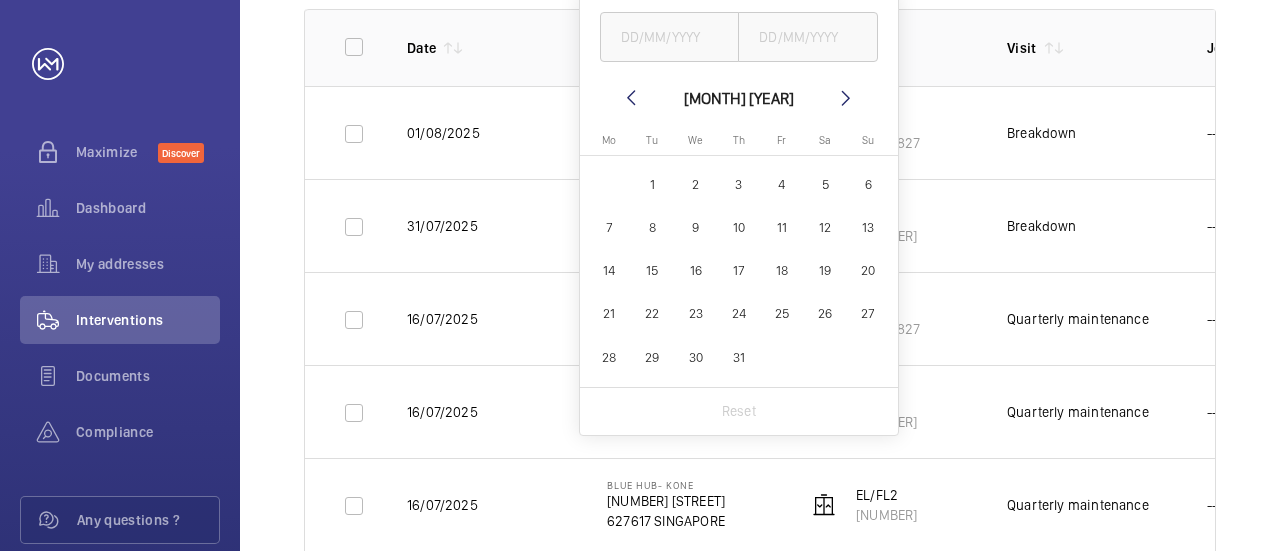 click 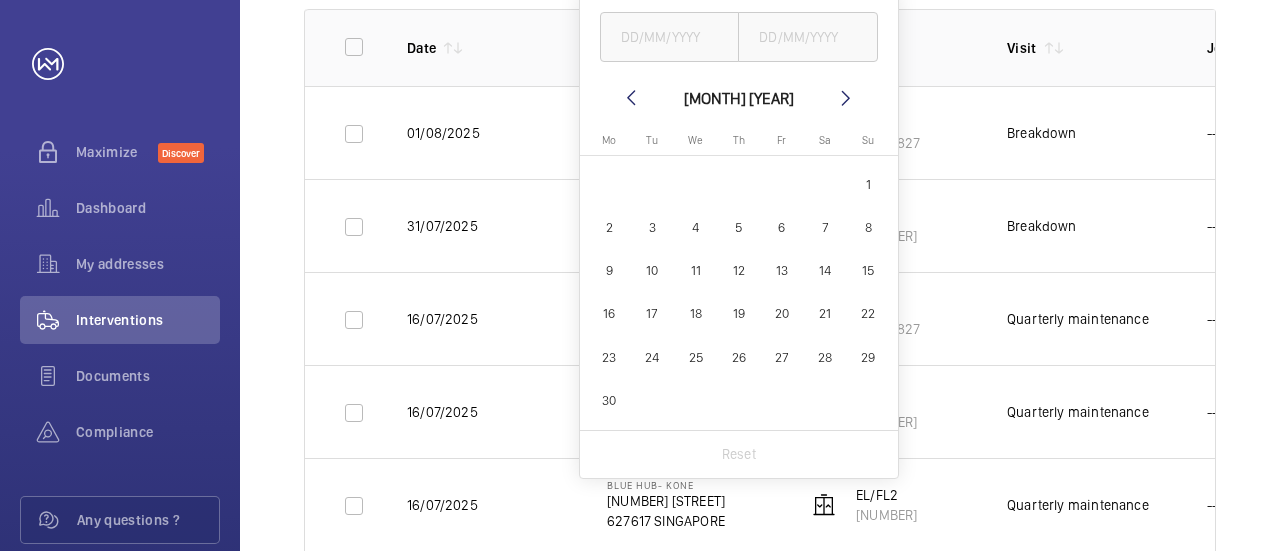 click 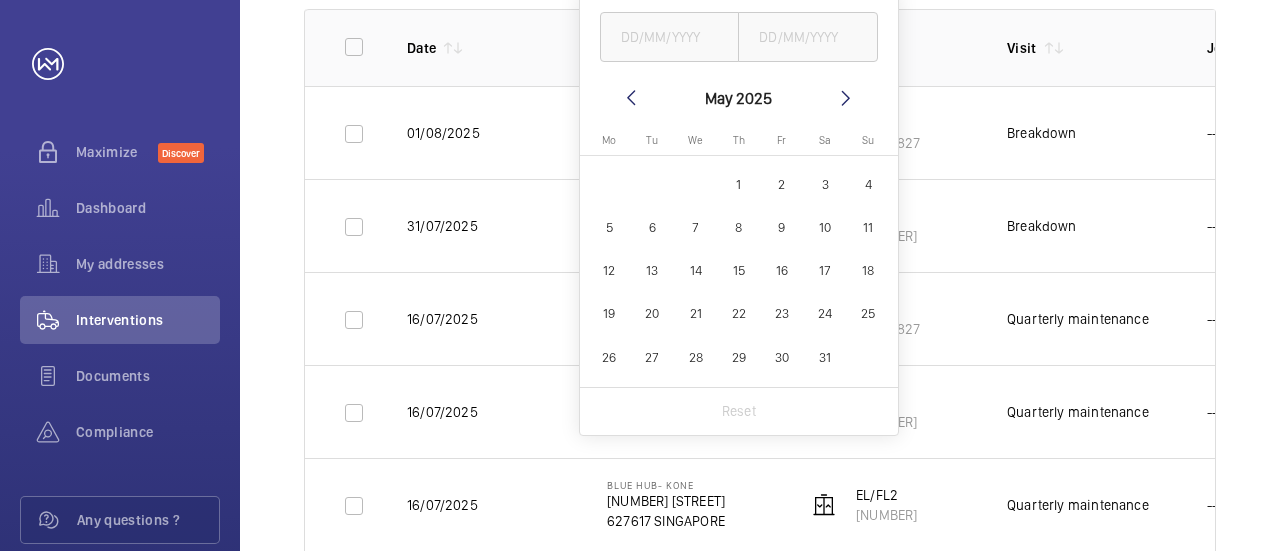 click 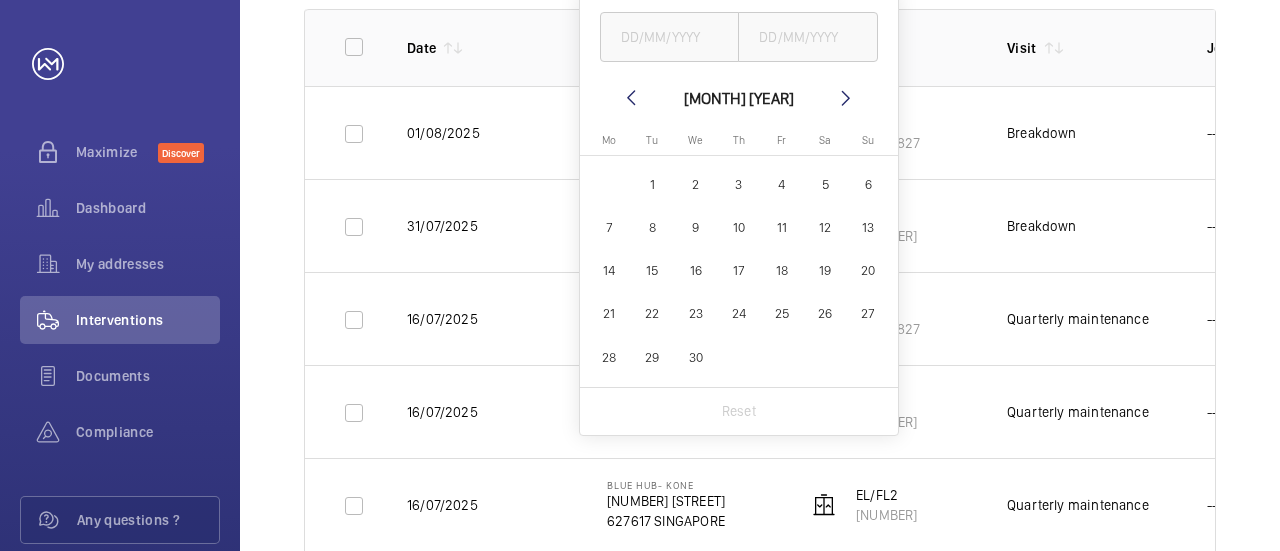 click 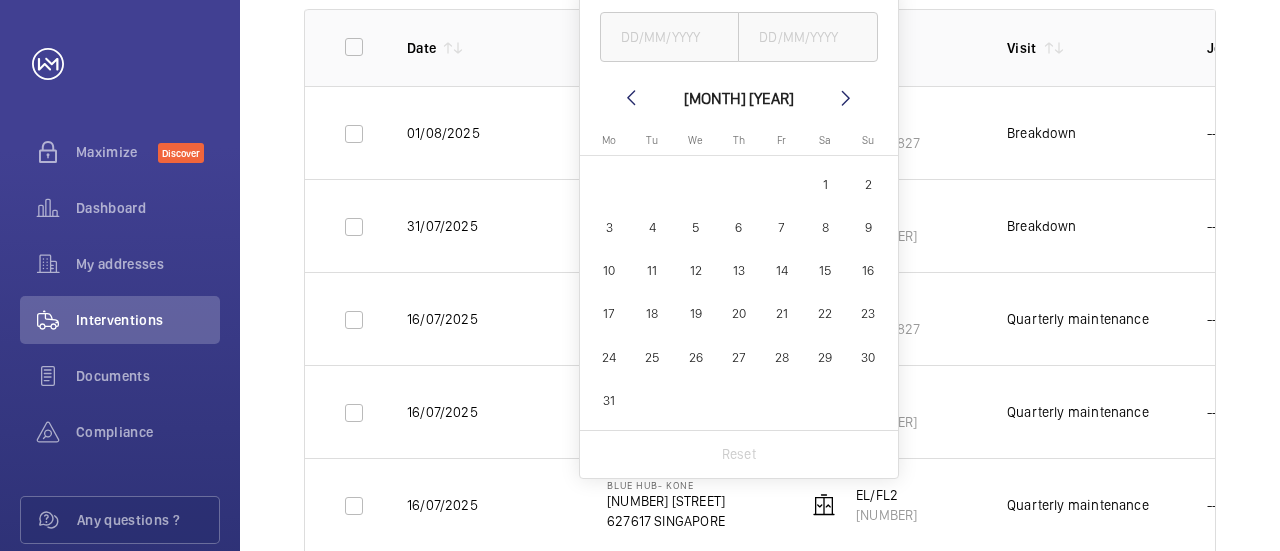 click 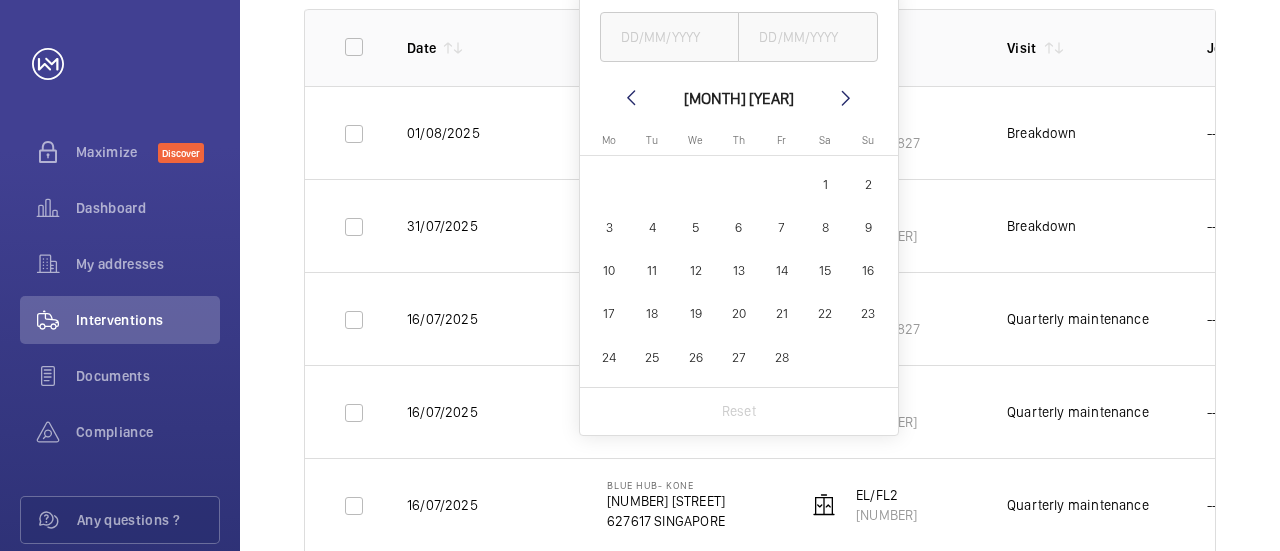 click 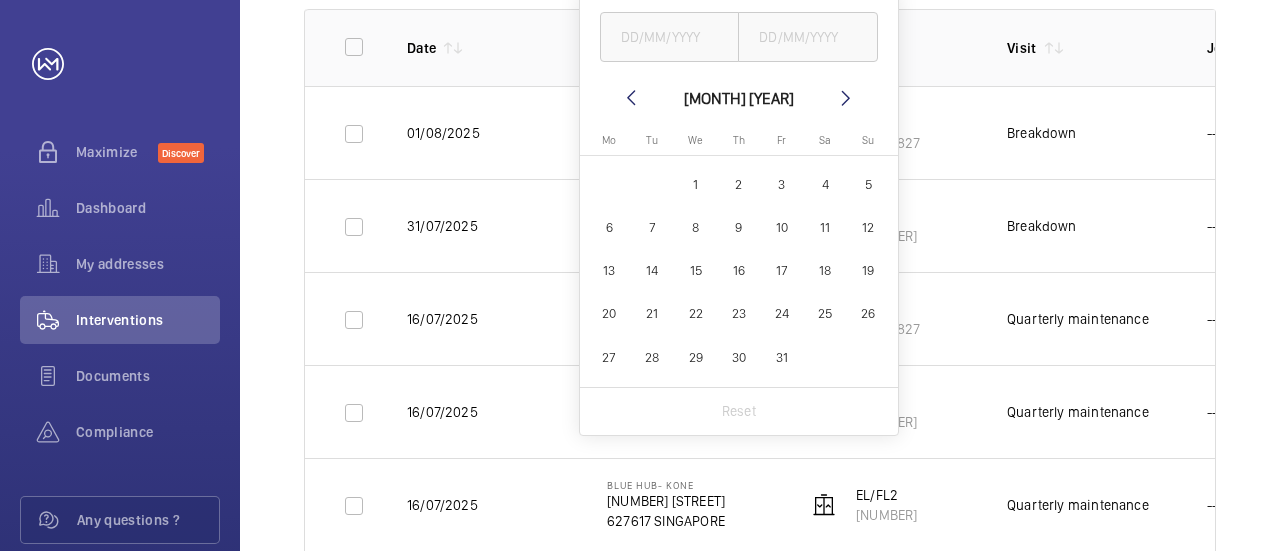 click on "1" 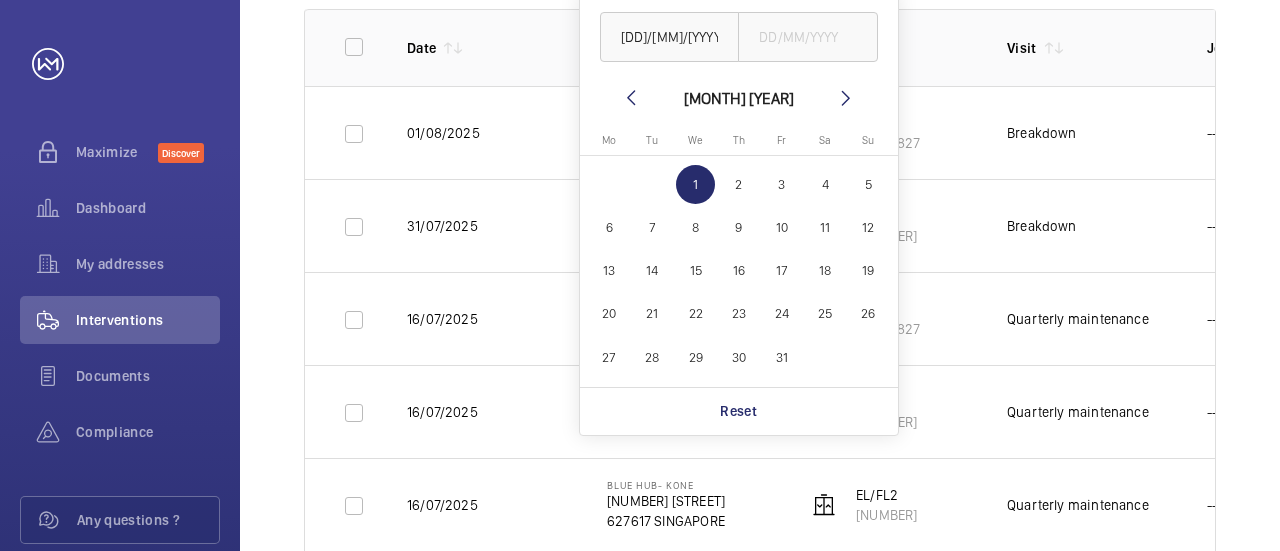 click on "31" 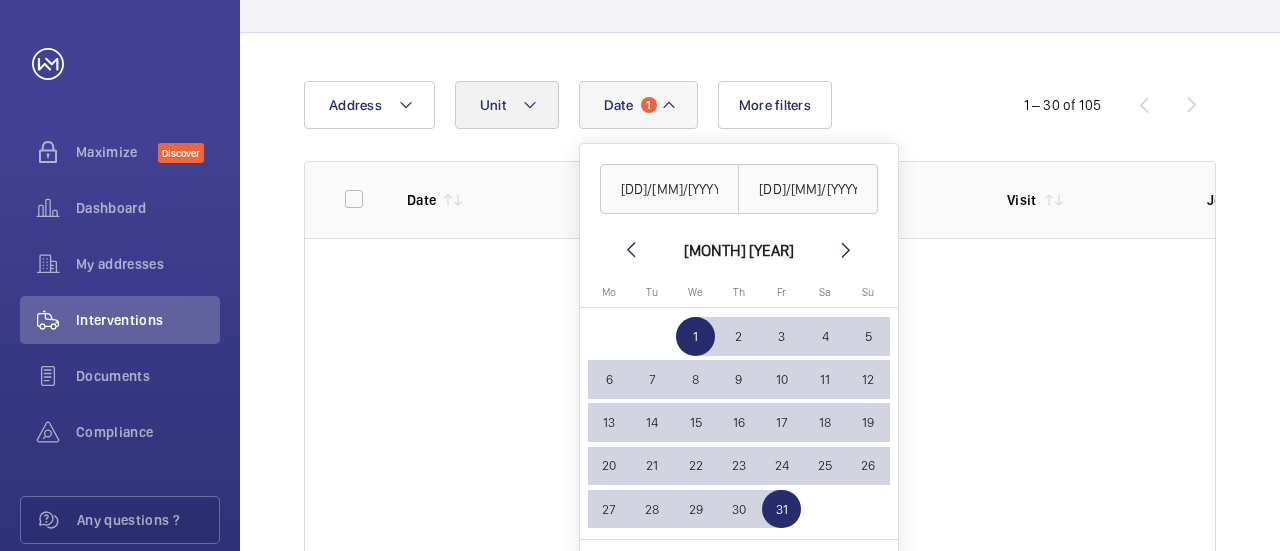 scroll, scrollTop: 62, scrollLeft: 0, axis: vertical 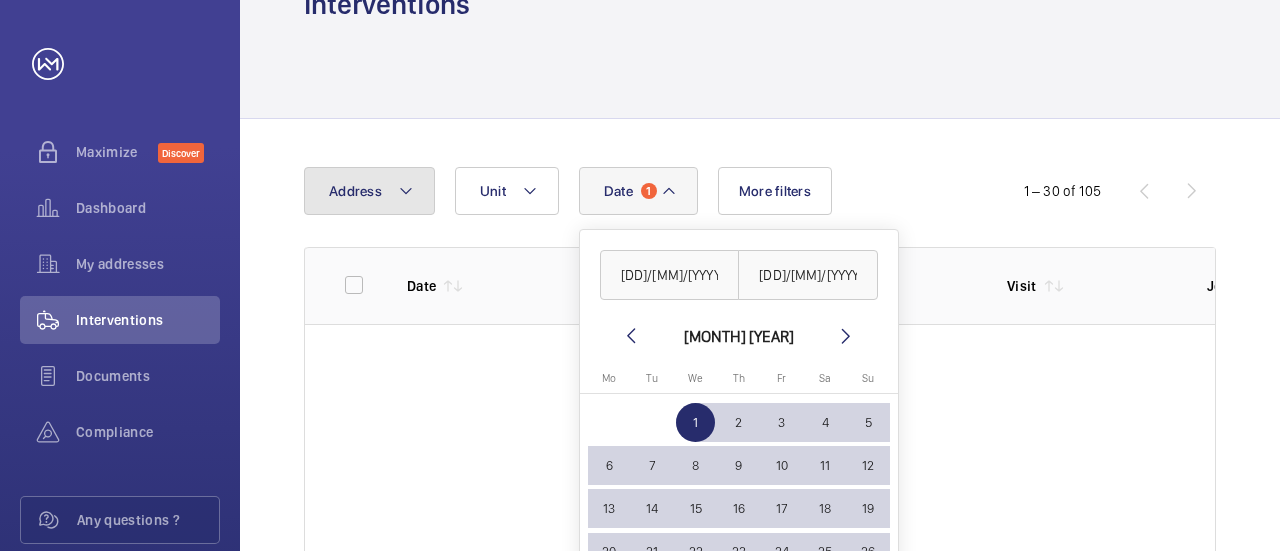 click 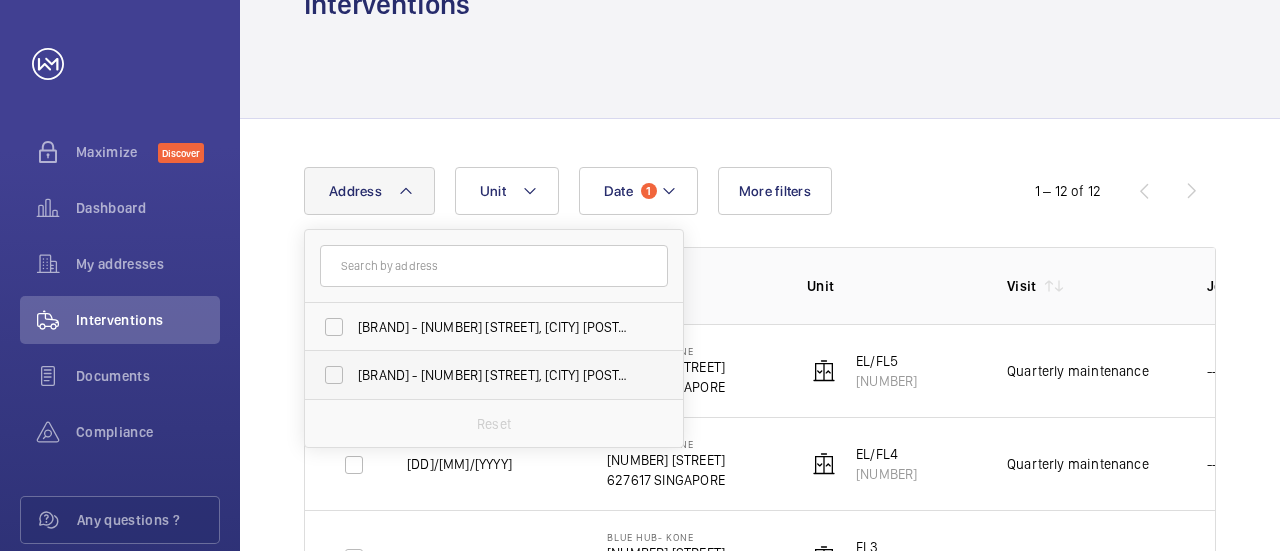 click on "[BRAND] - [NUMBER] [STREET], [CITY] [POSTAL_CODE]" at bounding box center (479, 375) 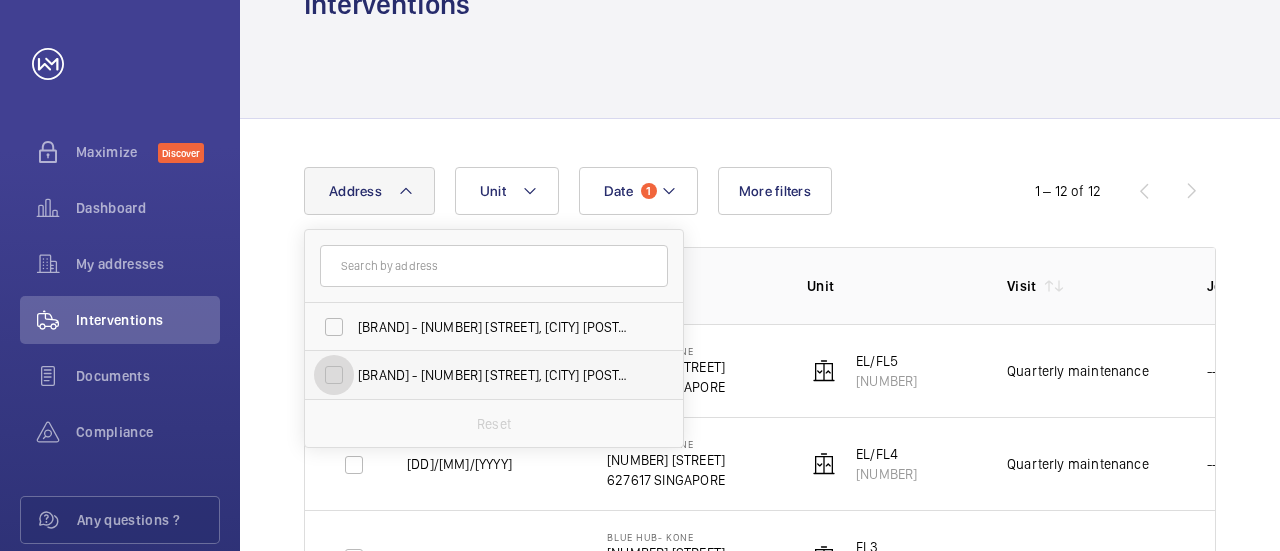 click on "[BRAND] - [NUMBER] [STREET], [CITY] [POSTAL_CODE]" at bounding box center (334, 375) 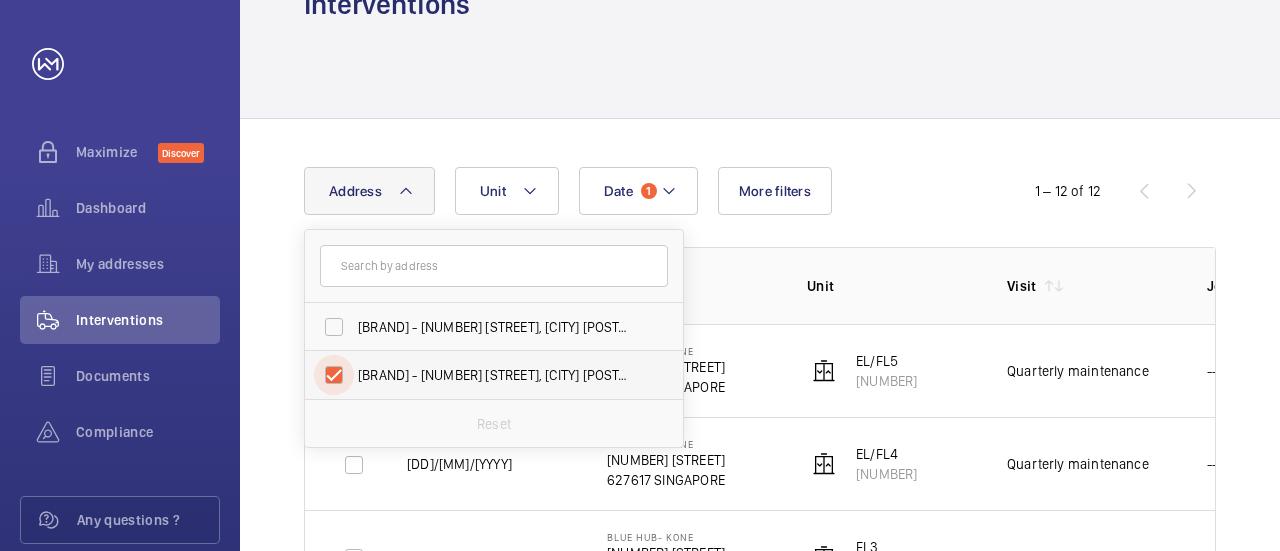 checkbox on "true" 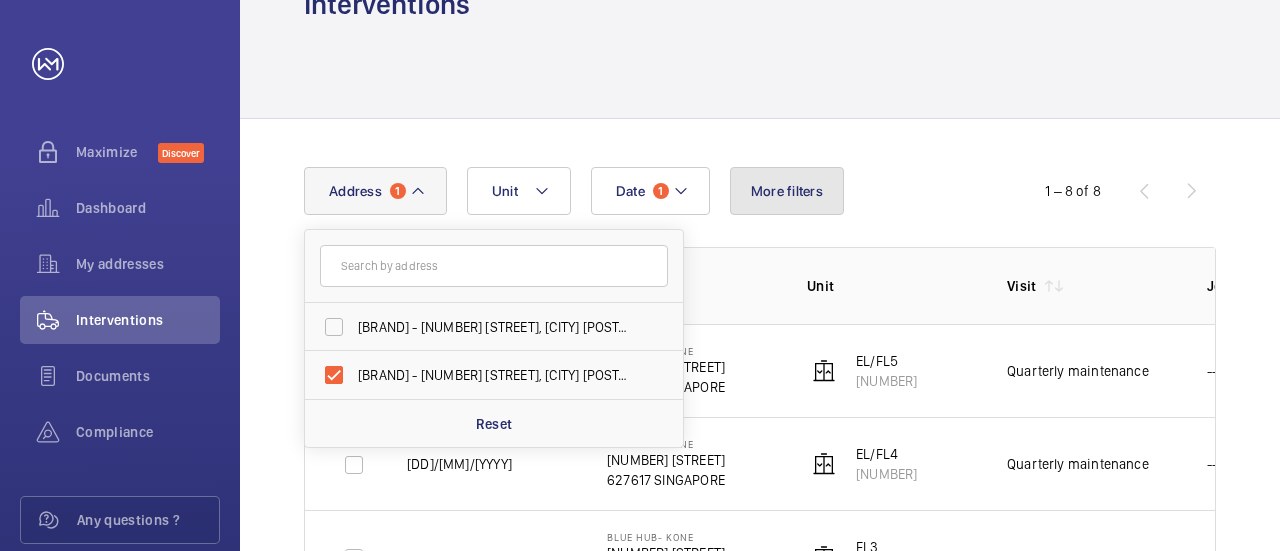 click on "More filters" 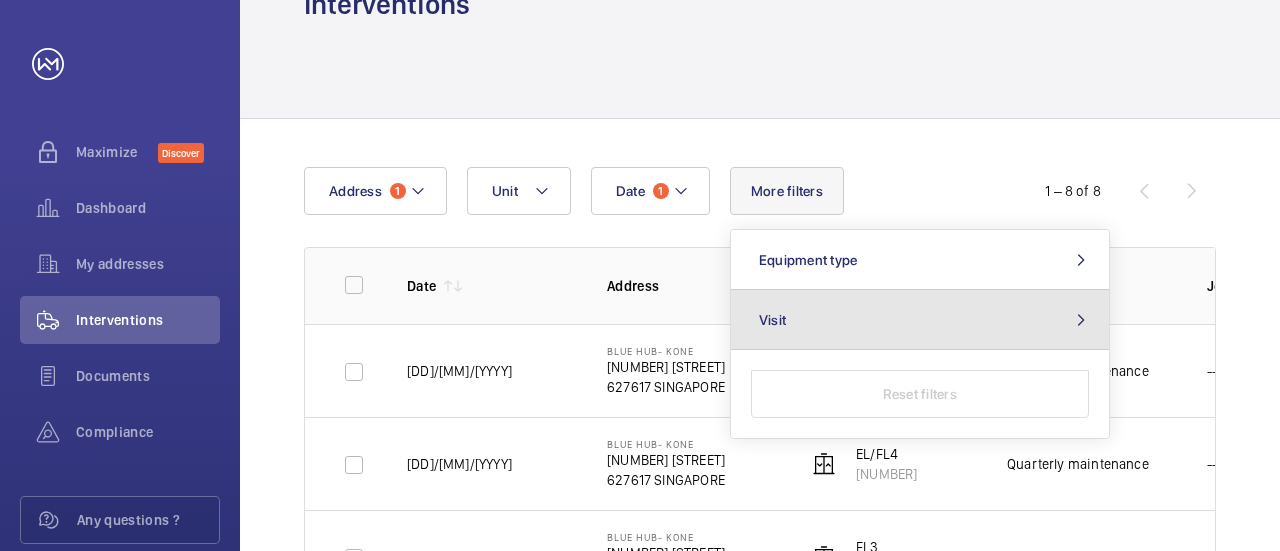 click on "Visit" 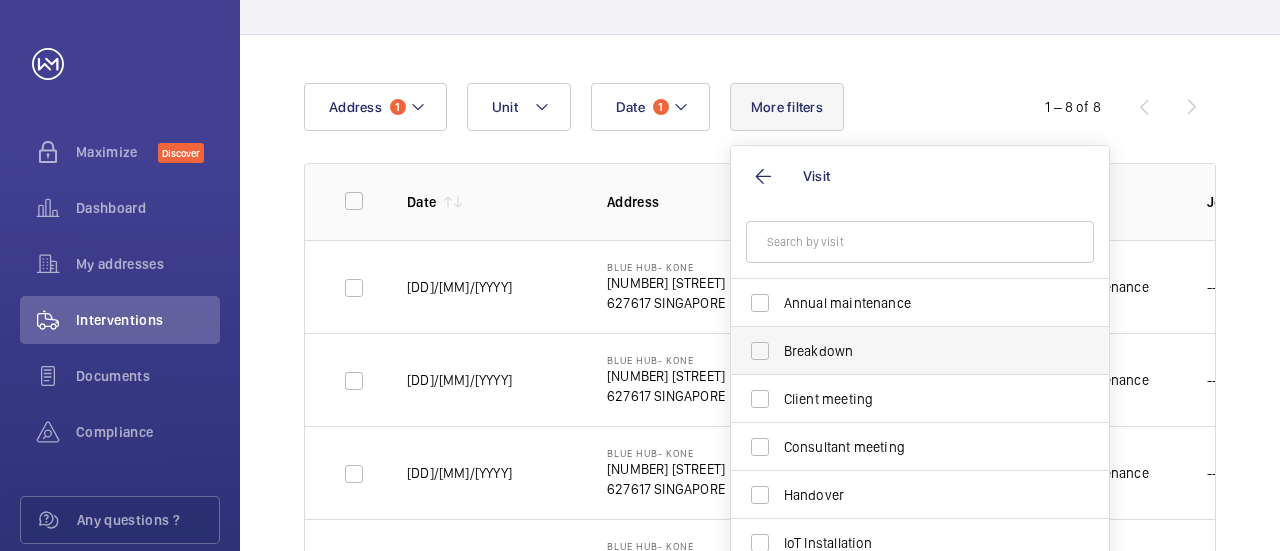 scroll, scrollTop: 162, scrollLeft: 0, axis: vertical 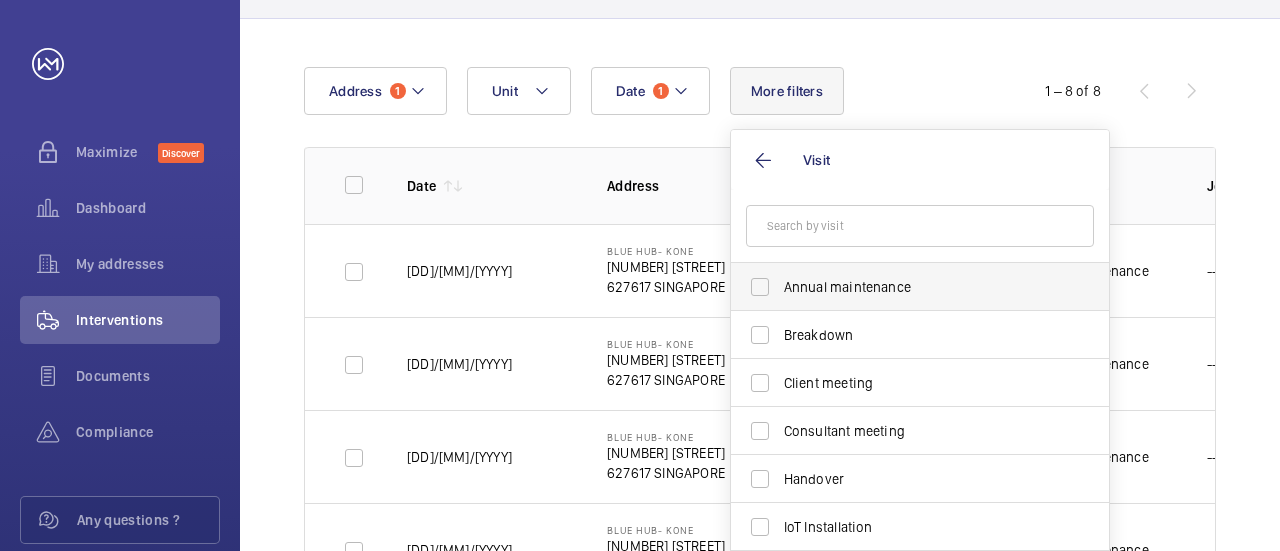 click on "Annual maintenance" at bounding box center [905, 287] 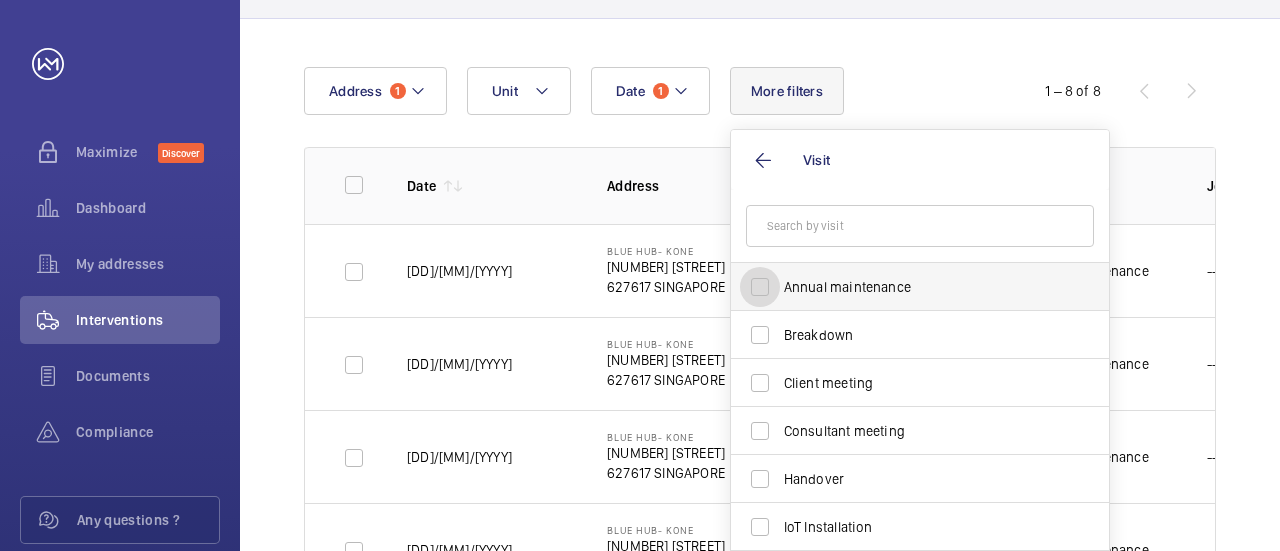 click on "Annual maintenance" at bounding box center [760, 287] 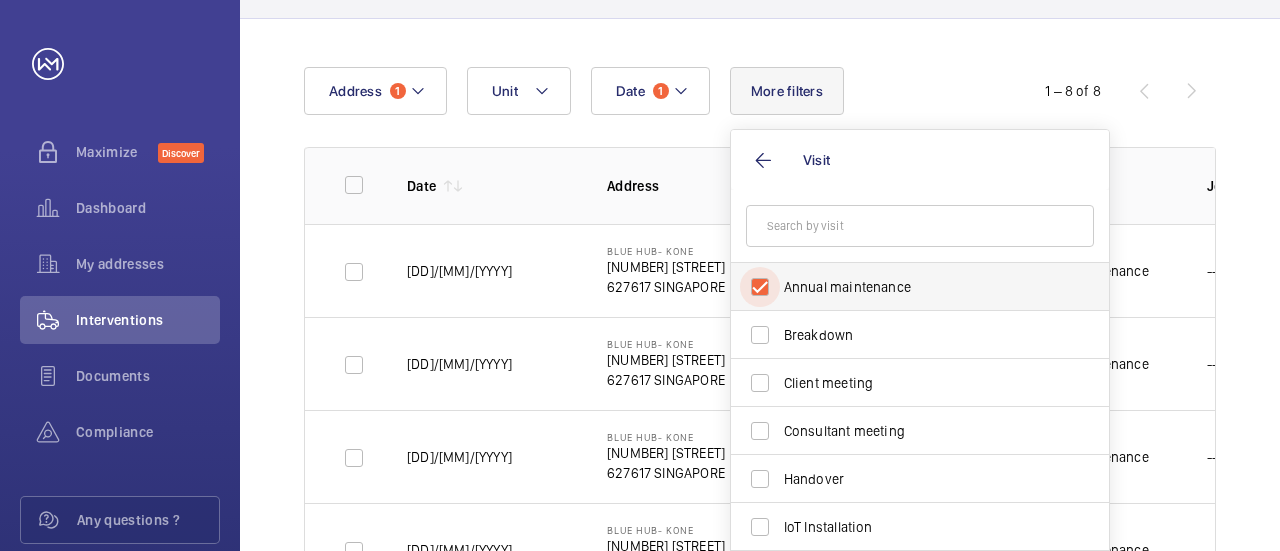 checkbox on "true" 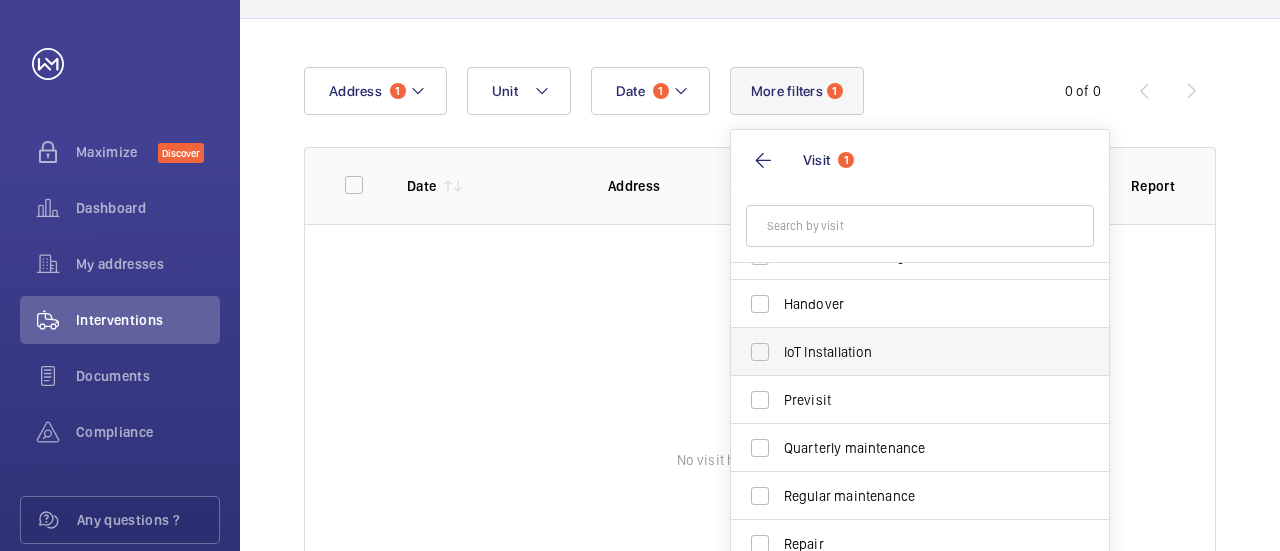 scroll, scrollTop: 200, scrollLeft: 0, axis: vertical 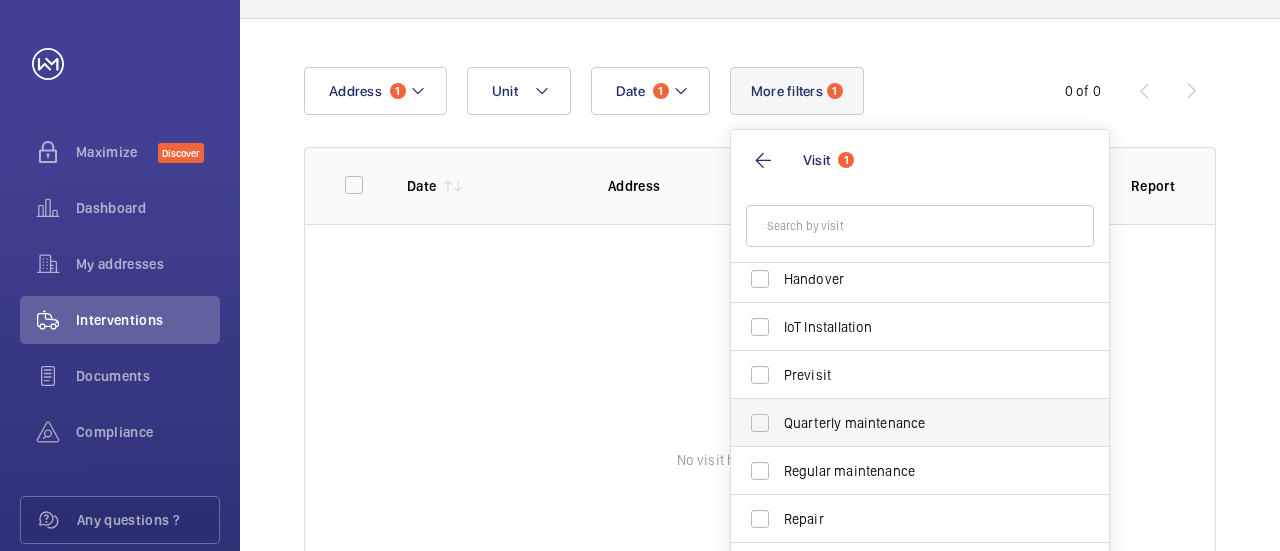 click on "Quarterly maintenance" at bounding box center [905, 423] 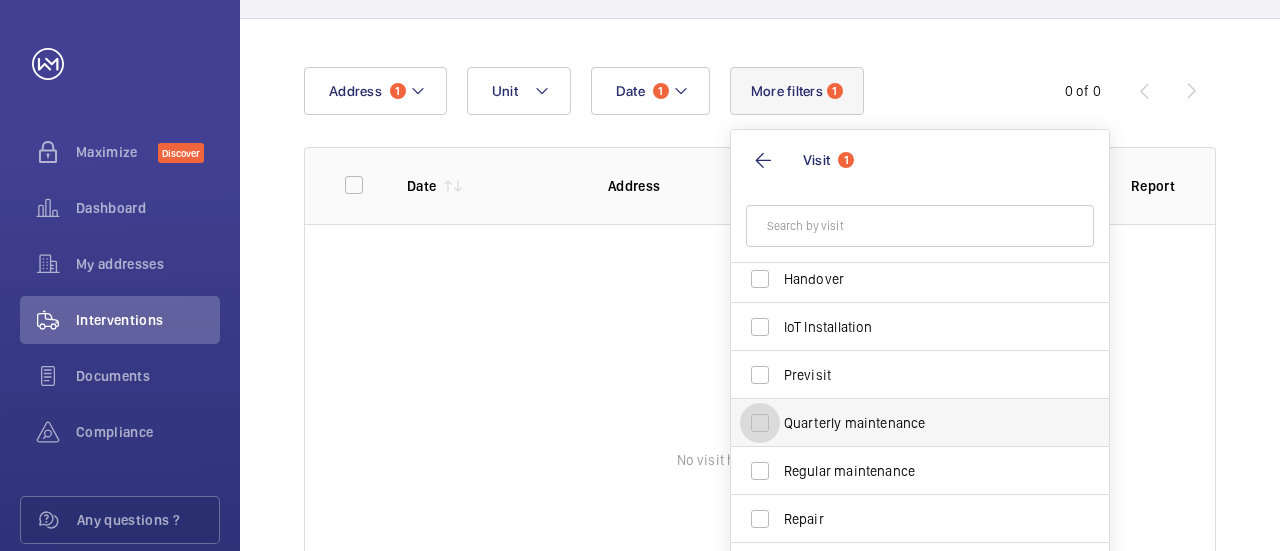 click on "Quarterly maintenance" at bounding box center (760, 423) 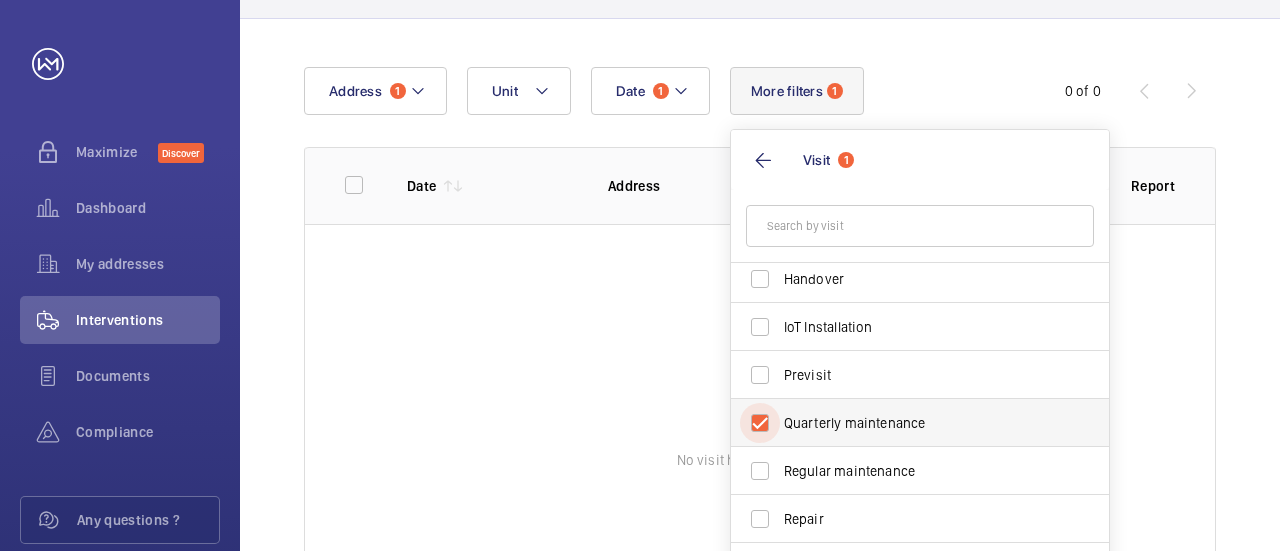 checkbox on "true" 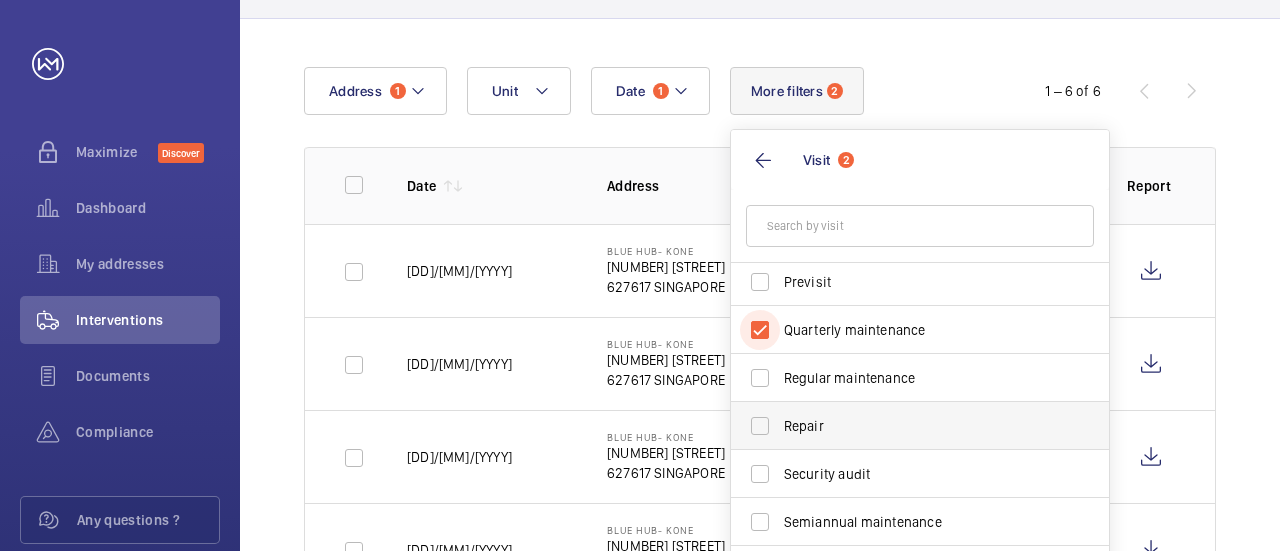 scroll, scrollTop: 300, scrollLeft: 0, axis: vertical 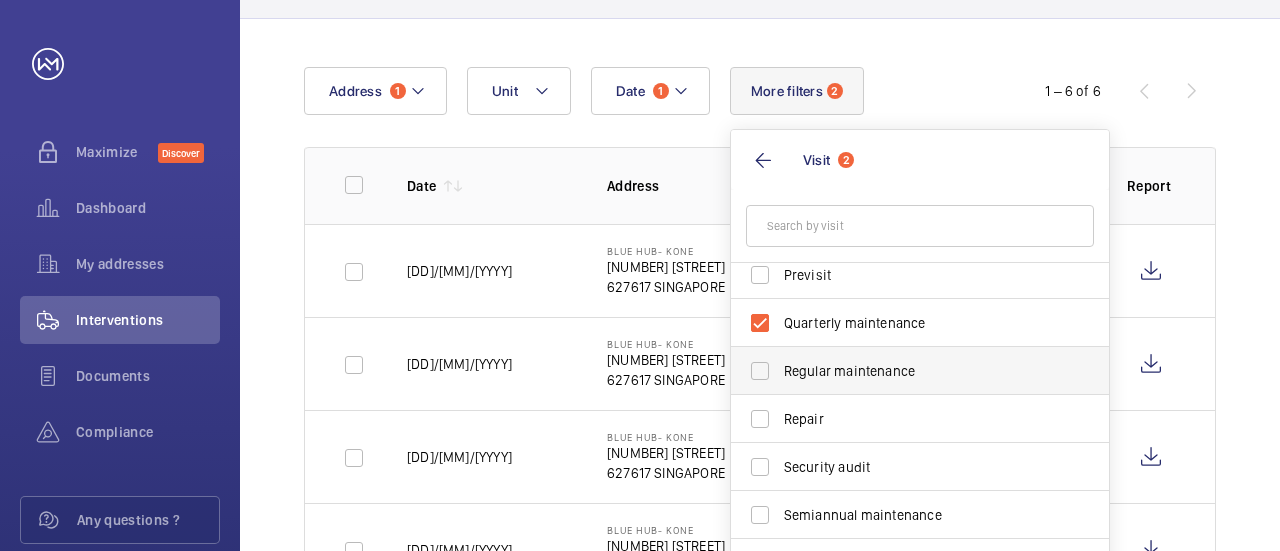 click on "Regular maintenance" at bounding box center (905, 371) 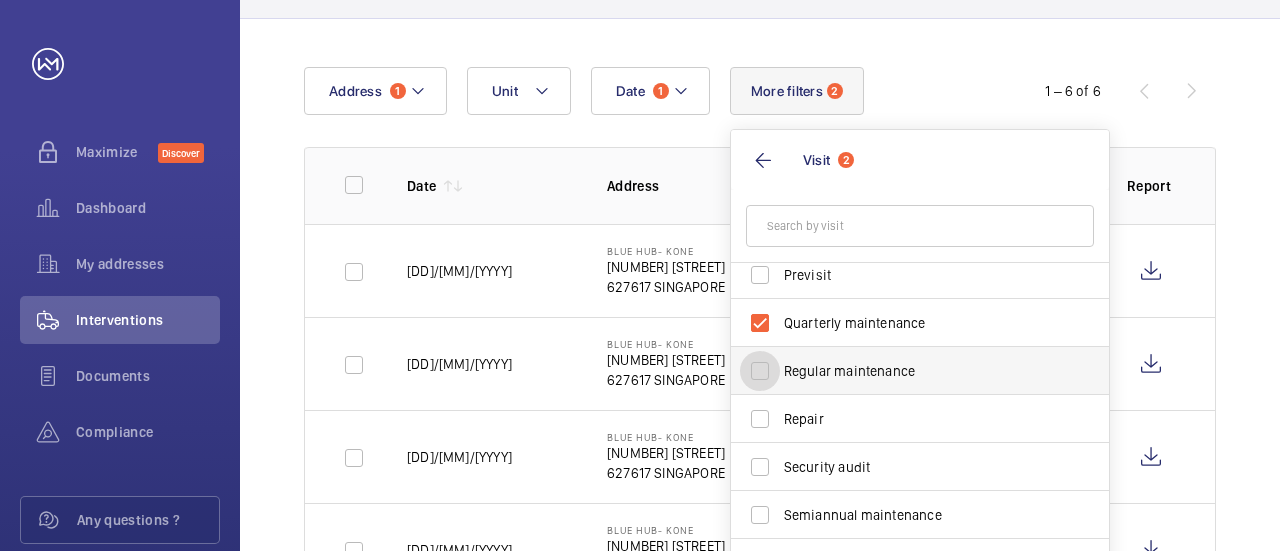 click on "Regular maintenance" at bounding box center [760, 371] 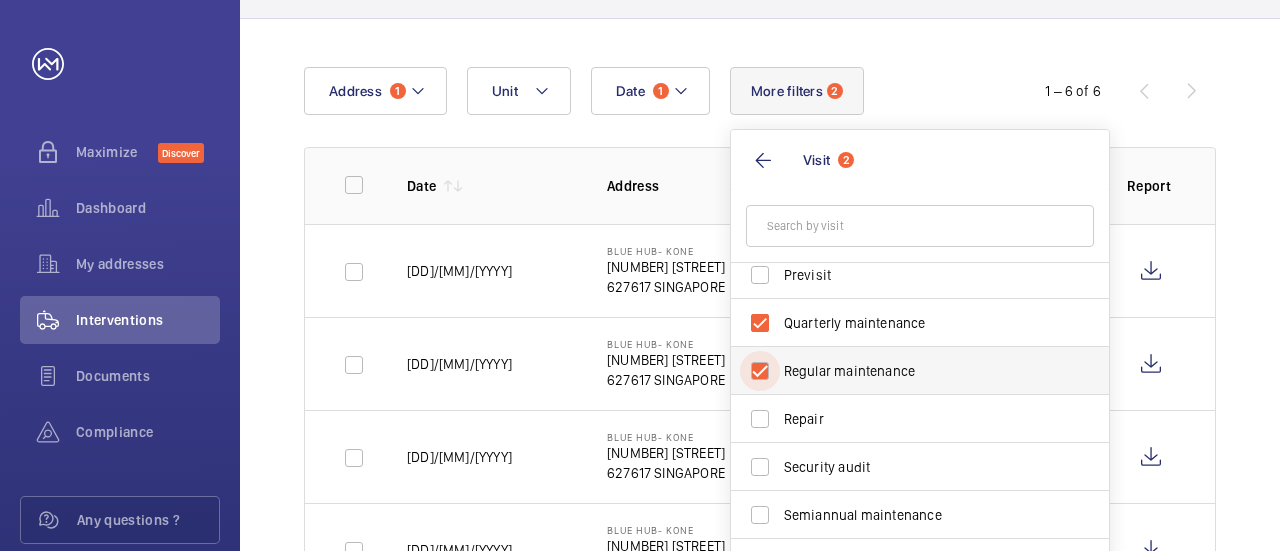 checkbox on "true" 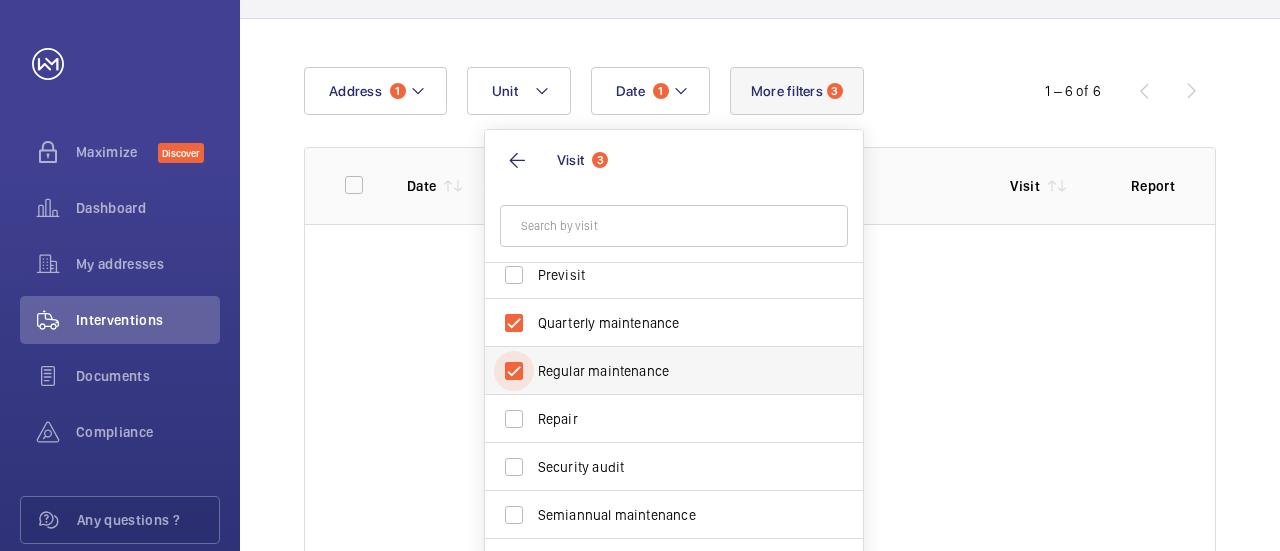 scroll, scrollTop: 314, scrollLeft: 0, axis: vertical 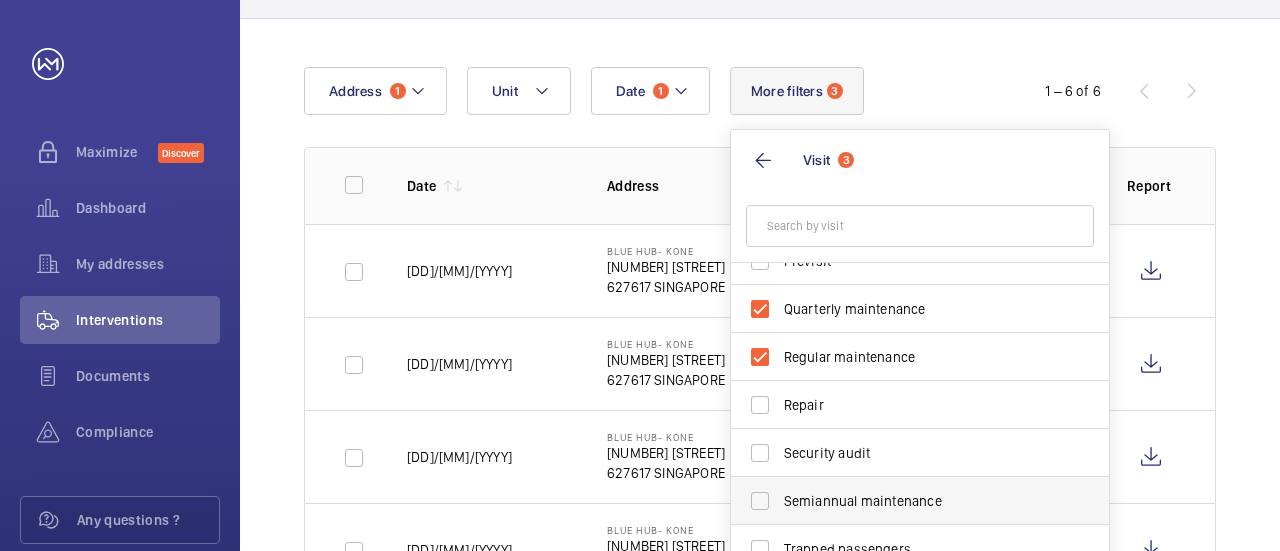 click on "Semiannual maintenance" at bounding box center [905, 501] 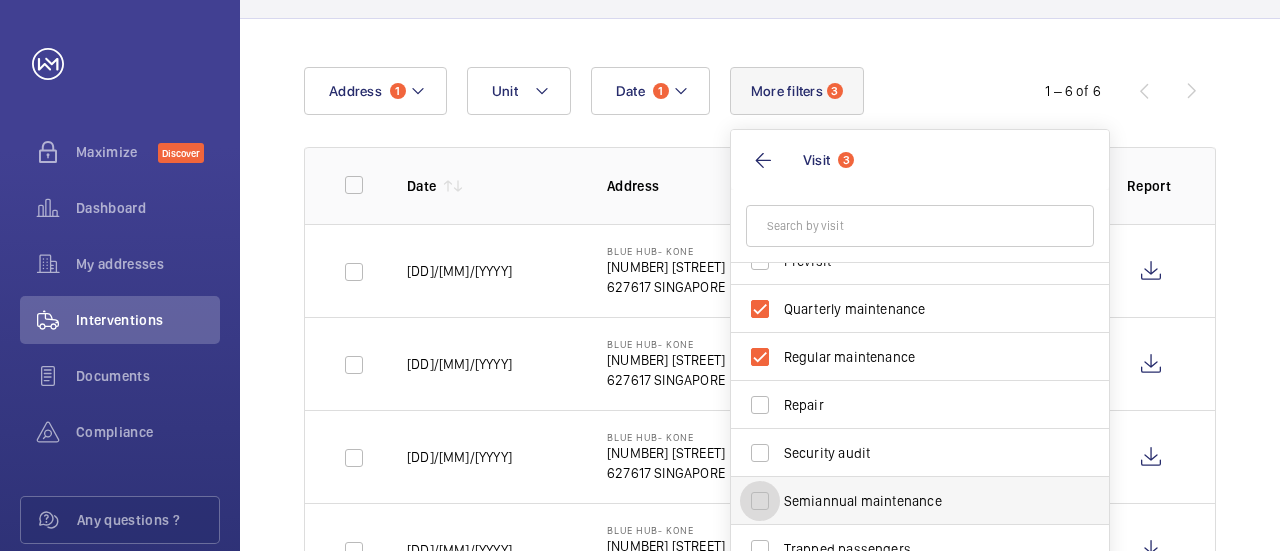 click on "Semiannual maintenance" at bounding box center (760, 501) 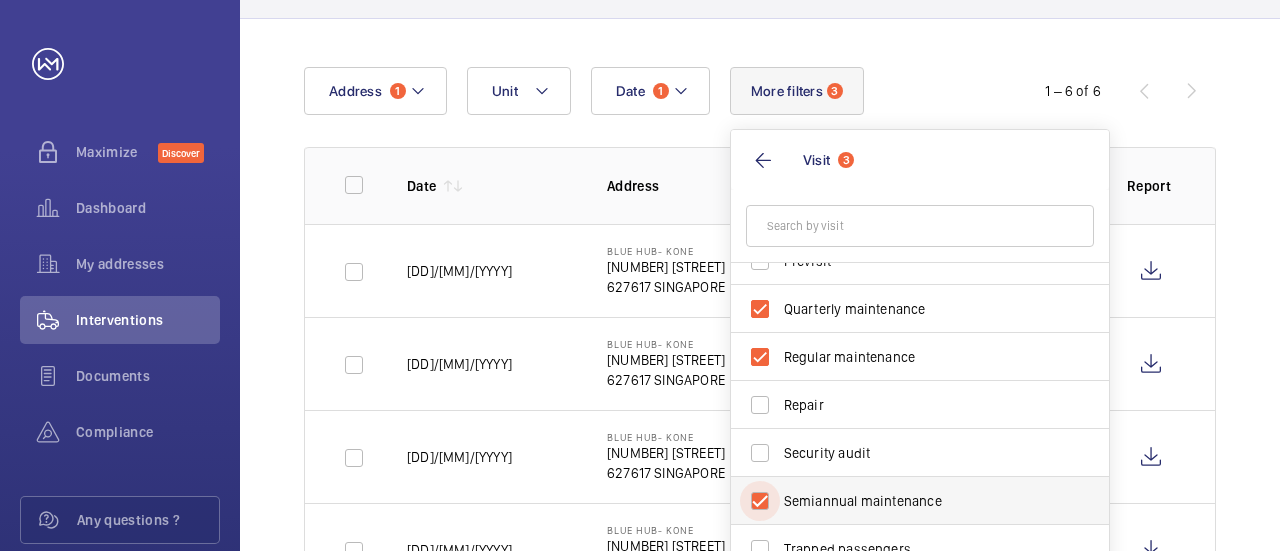 checkbox on "true" 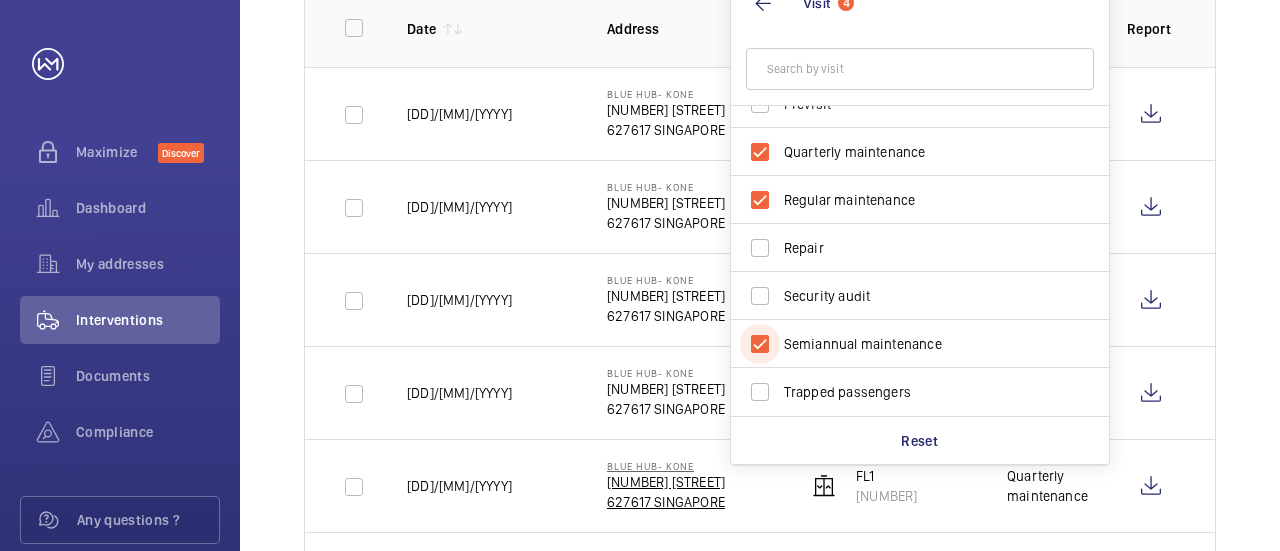 scroll, scrollTop: 439, scrollLeft: 0, axis: vertical 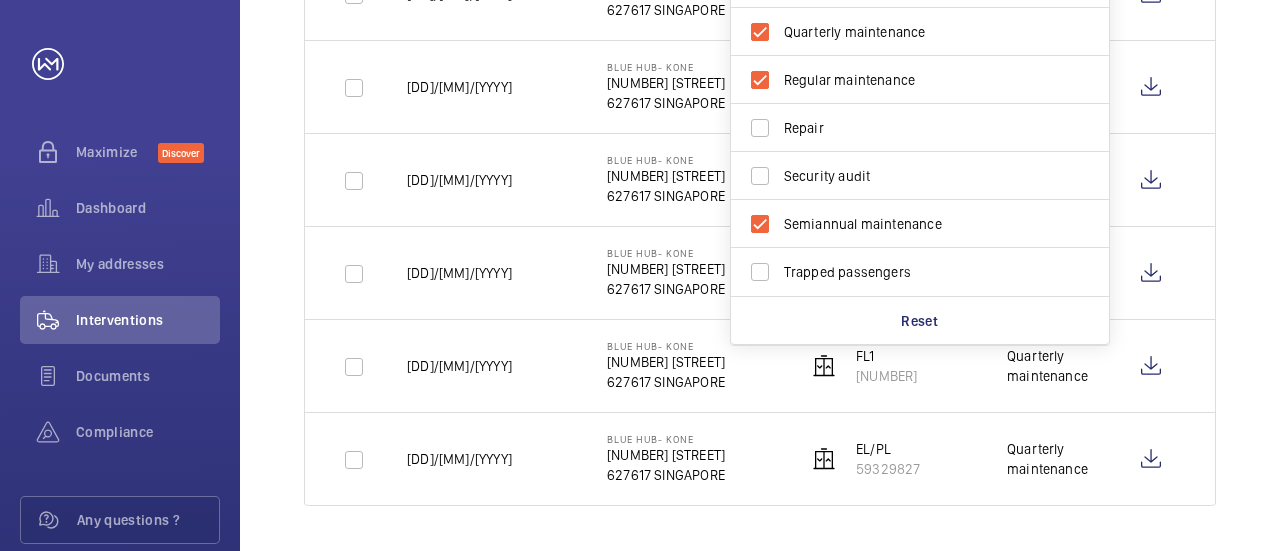 click on "Date [DD]/[MM]/[YYYY] Address [NUMBER] [STREET] [POSTAL_CODE] [CITY] [UNIT] [NUMBER] [MAINTENANCE_TYPE]" 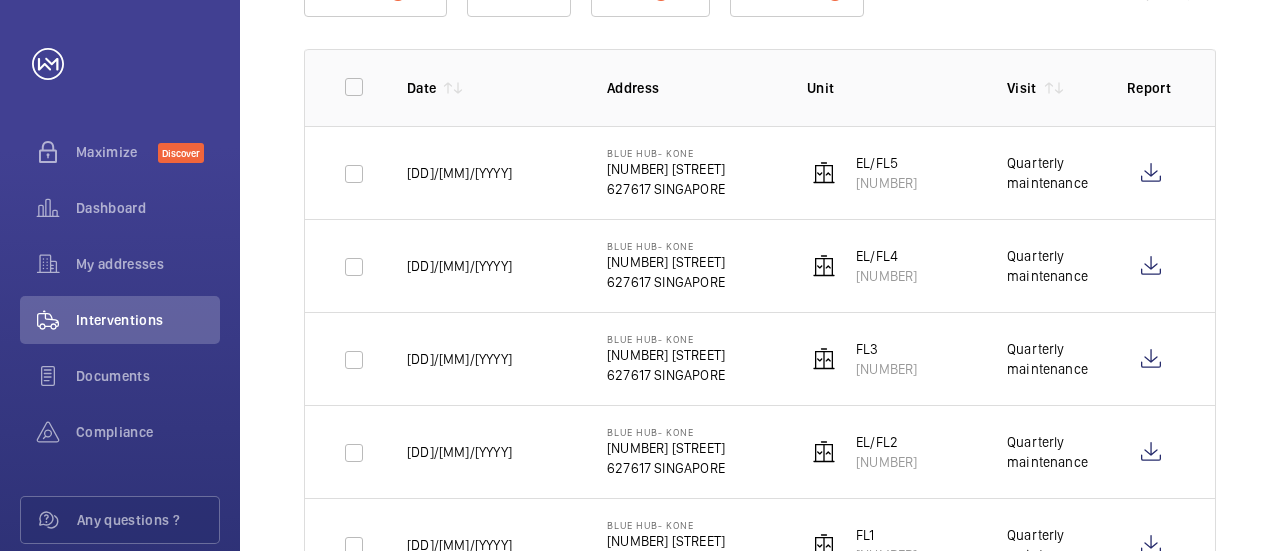 scroll, scrollTop: 139, scrollLeft: 0, axis: vertical 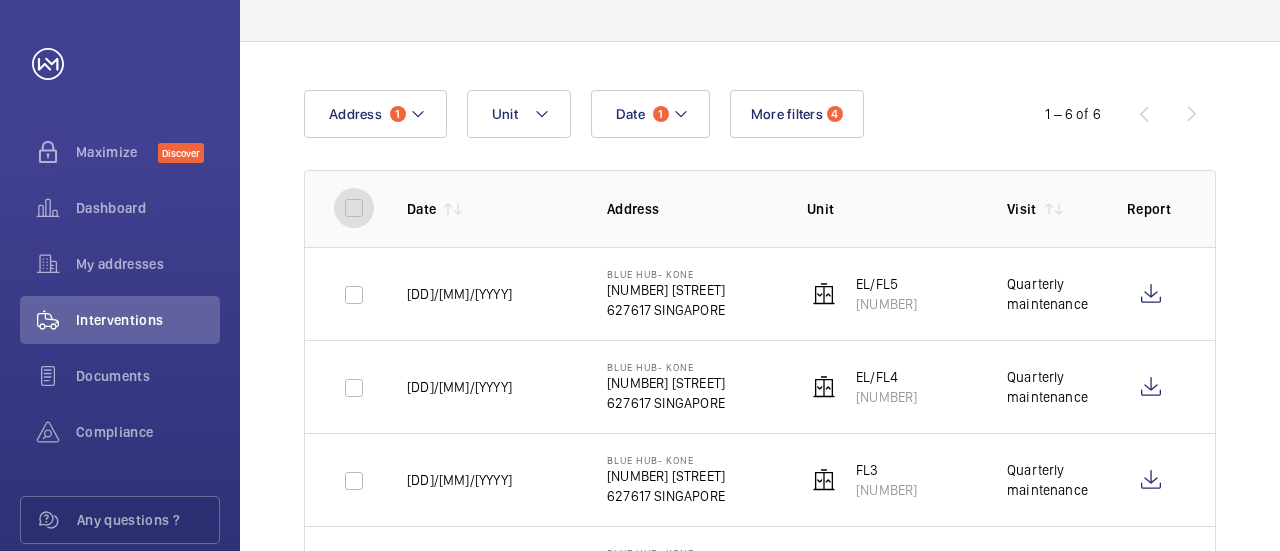 click at bounding box center (354, 208) 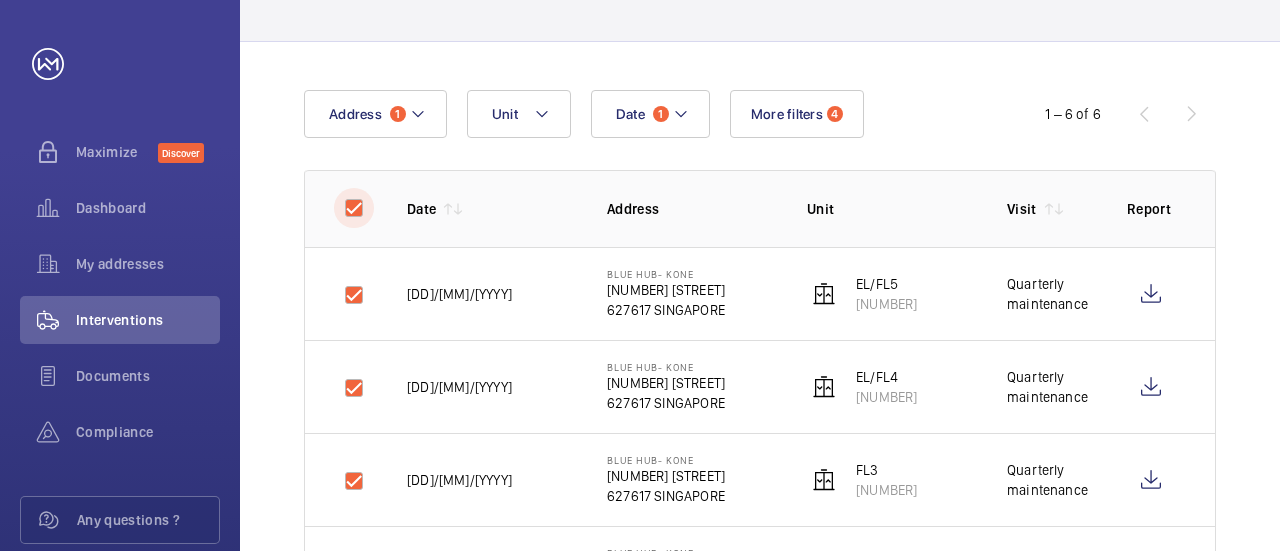 checkbox on "true" 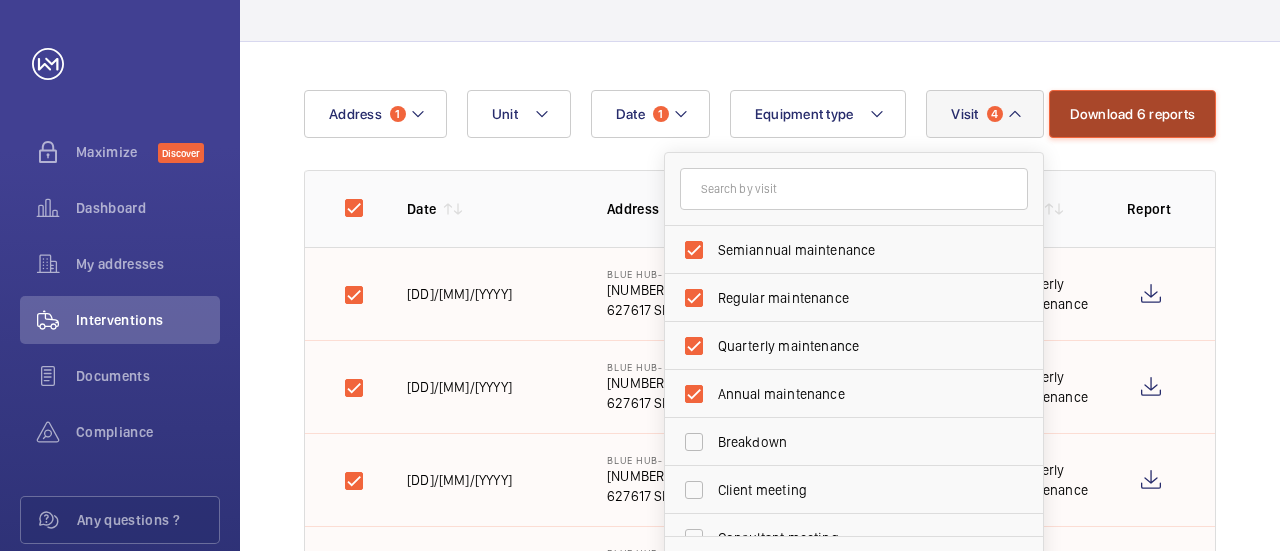 click on "Download 6 reports" 